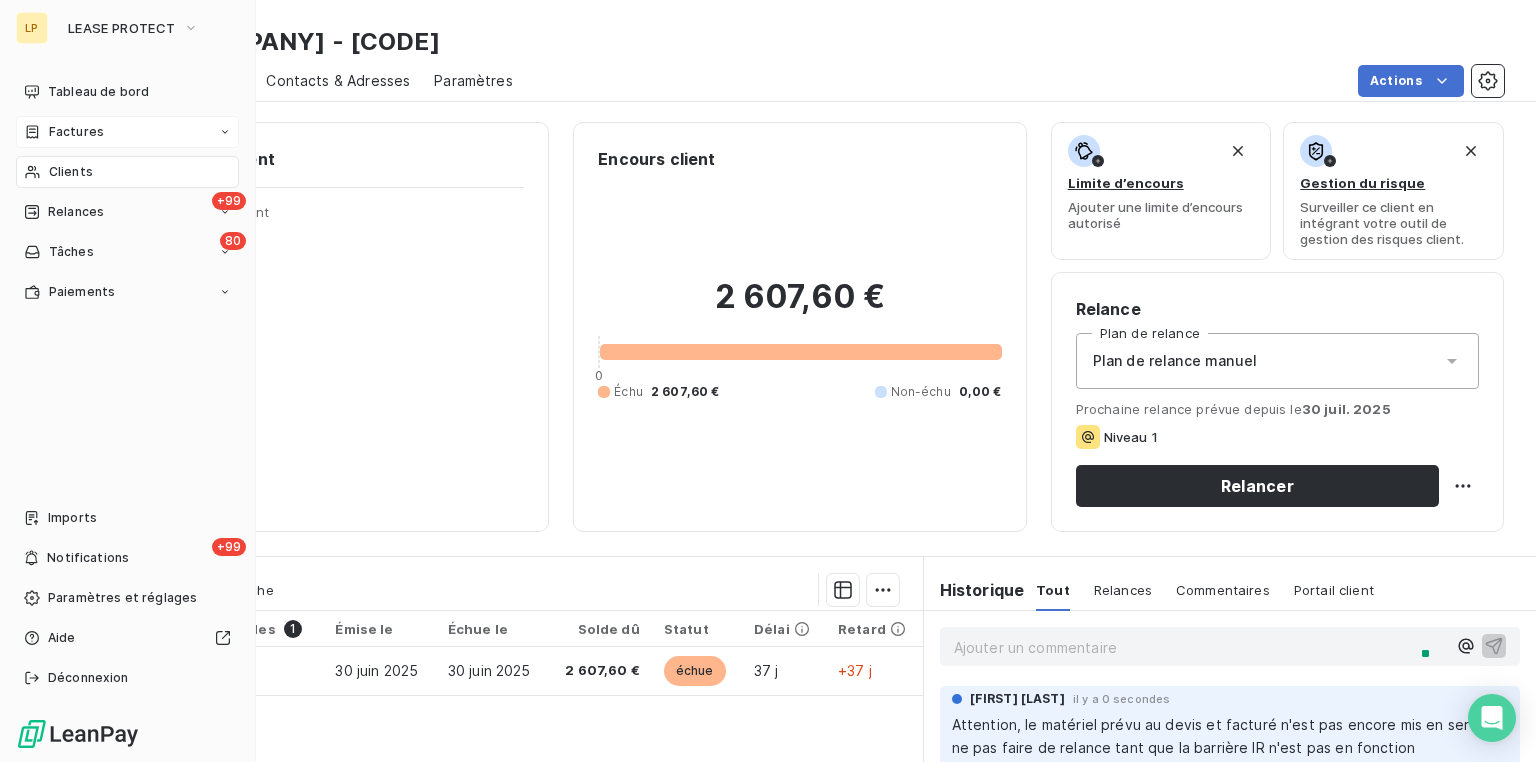 scroll, scrollTop: 0, scrollLeft: 0, axis: both 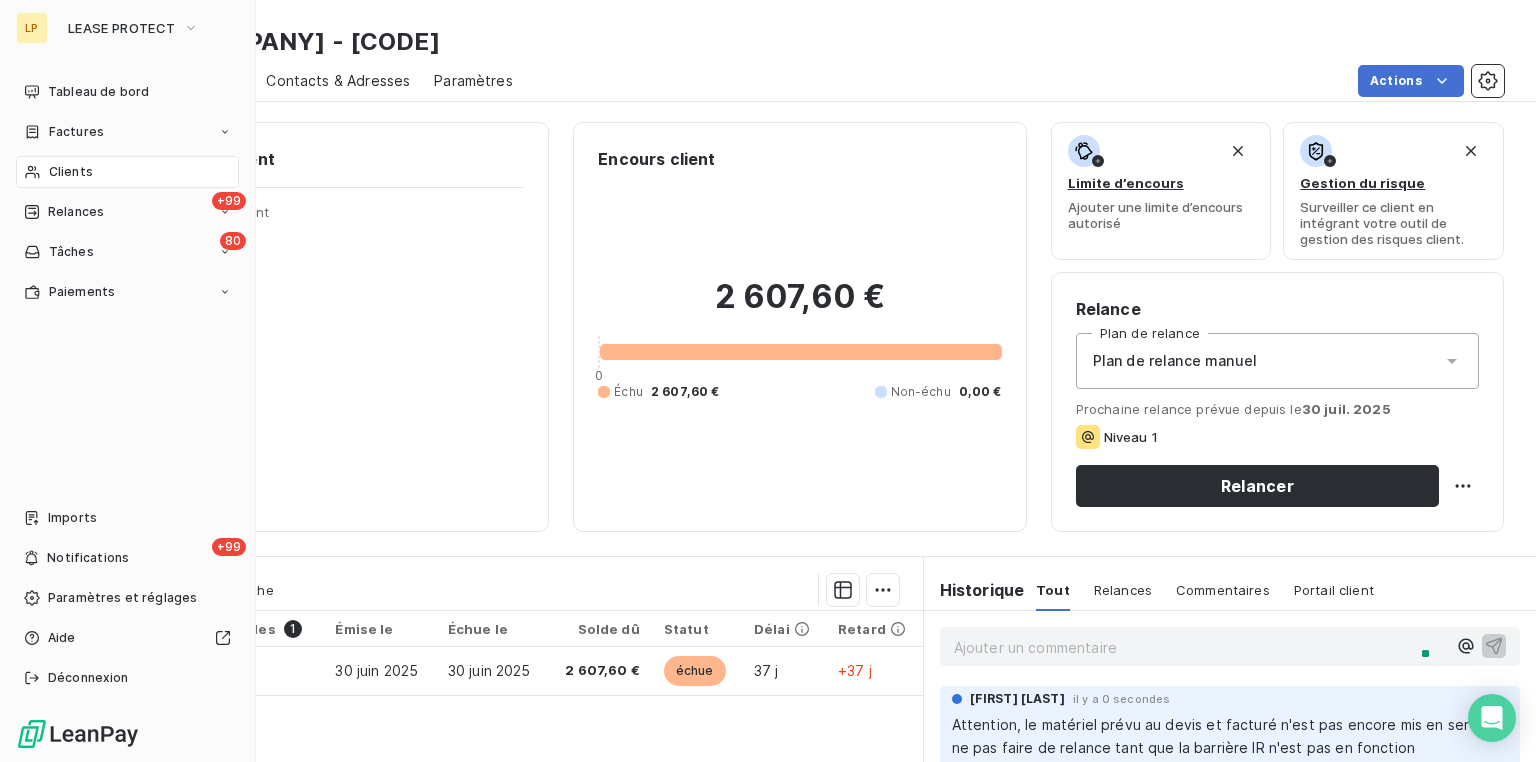 click on "Clients" at bounding box center (71, 172) 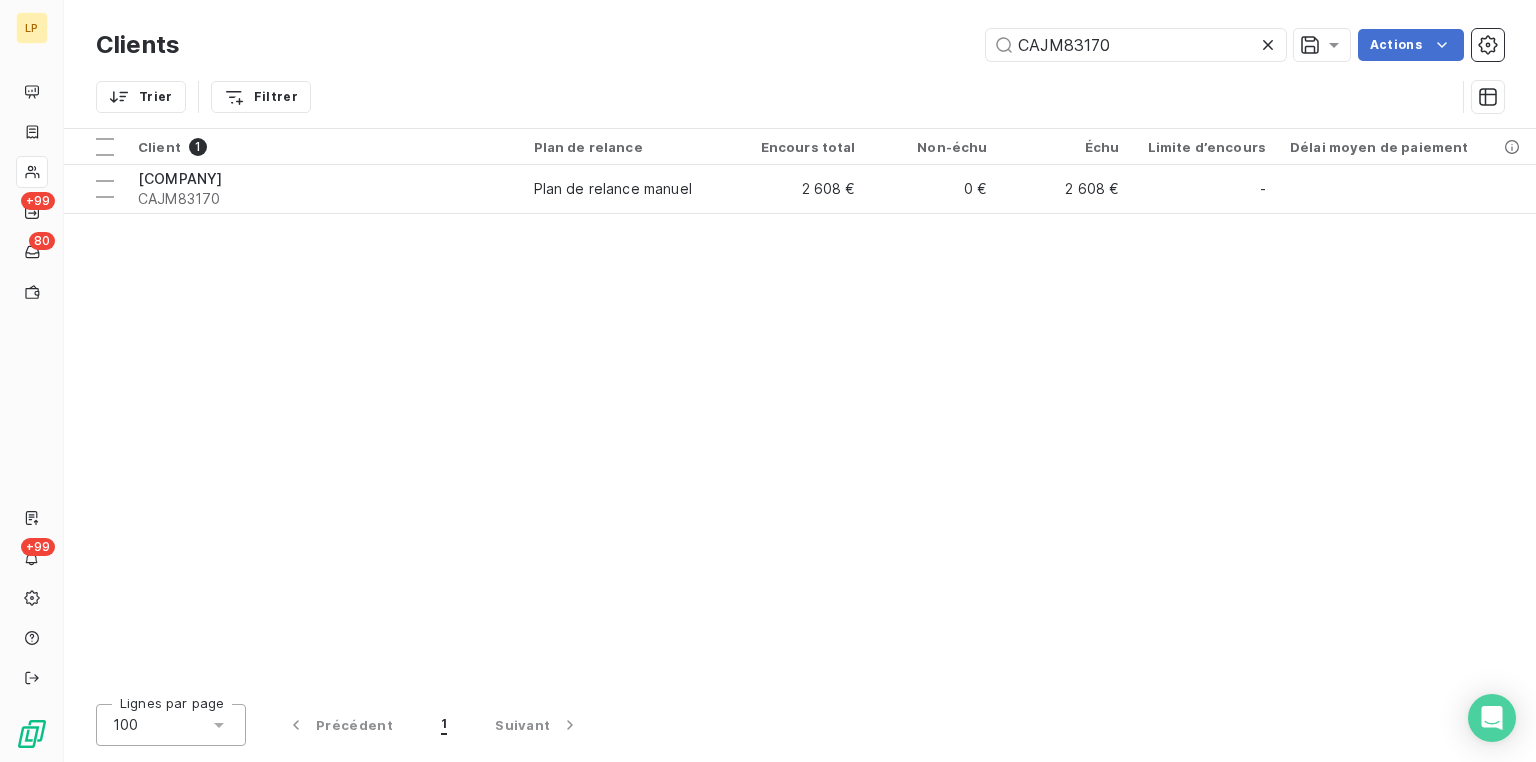 drag, startPoint x: 1173, startPoint y: 52, endPoint x: 891, endPoint y: 83, distance: 283.6988 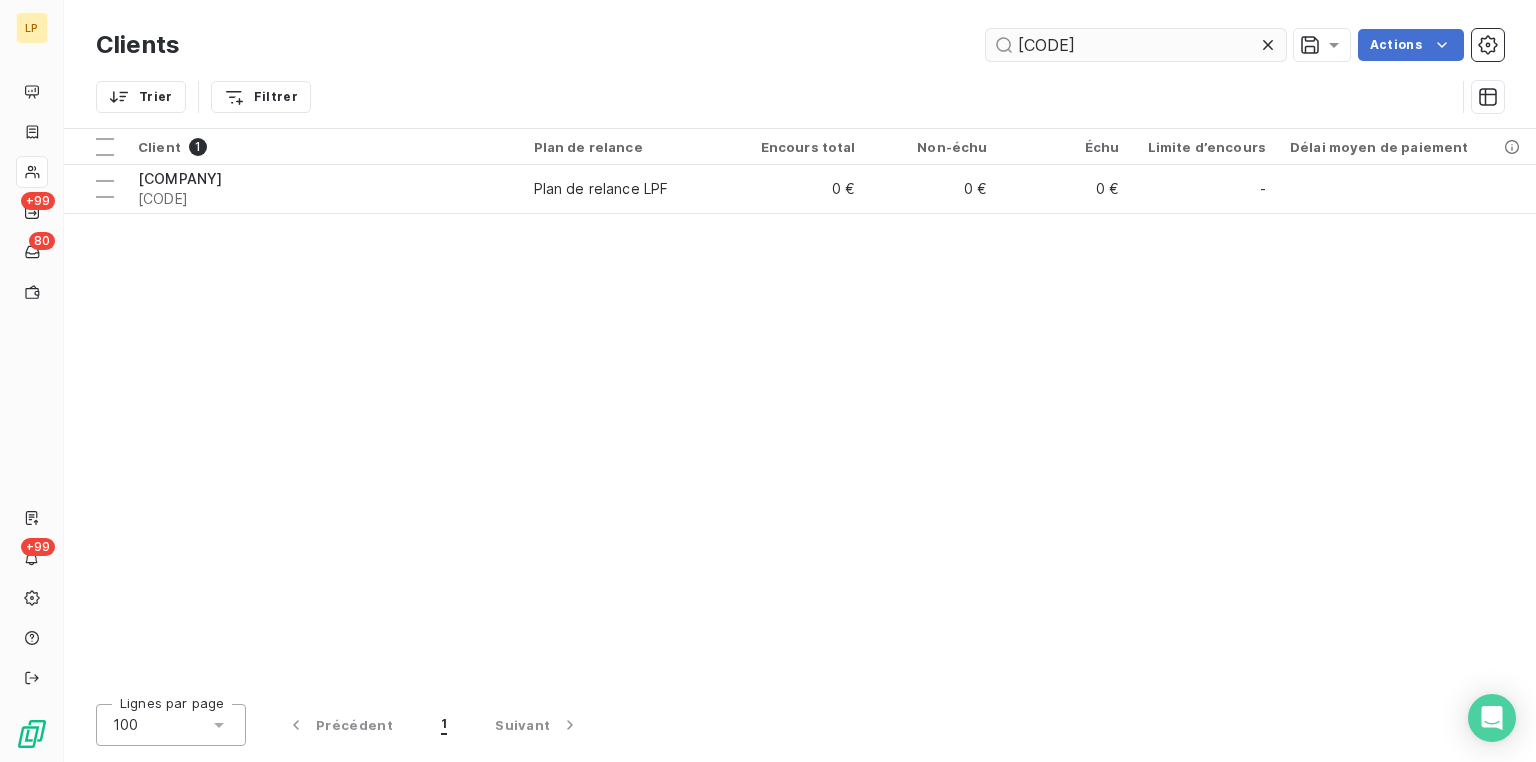 click on "[CODE]" at bounding box center [1136, 45] 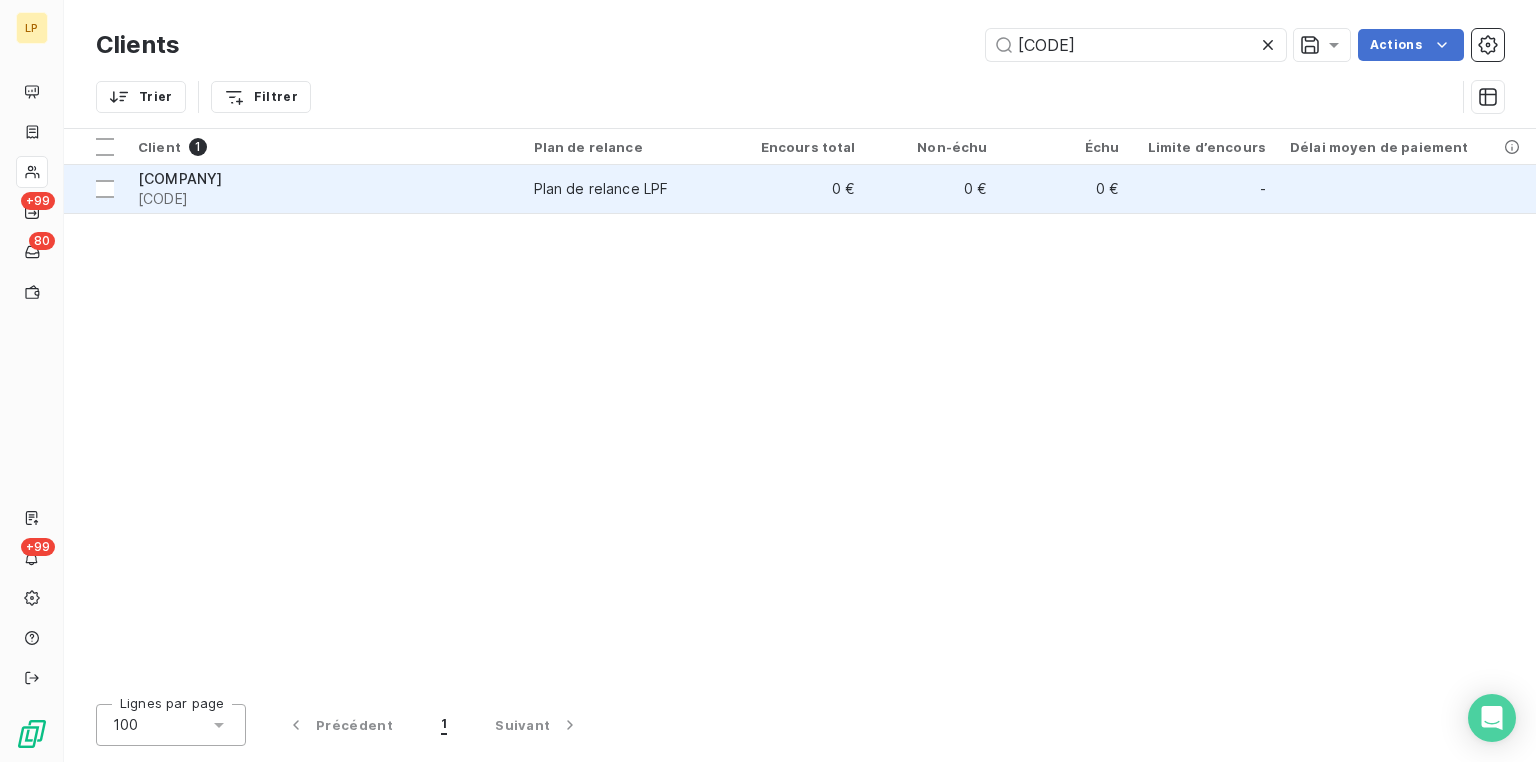 type on "[CODE]" 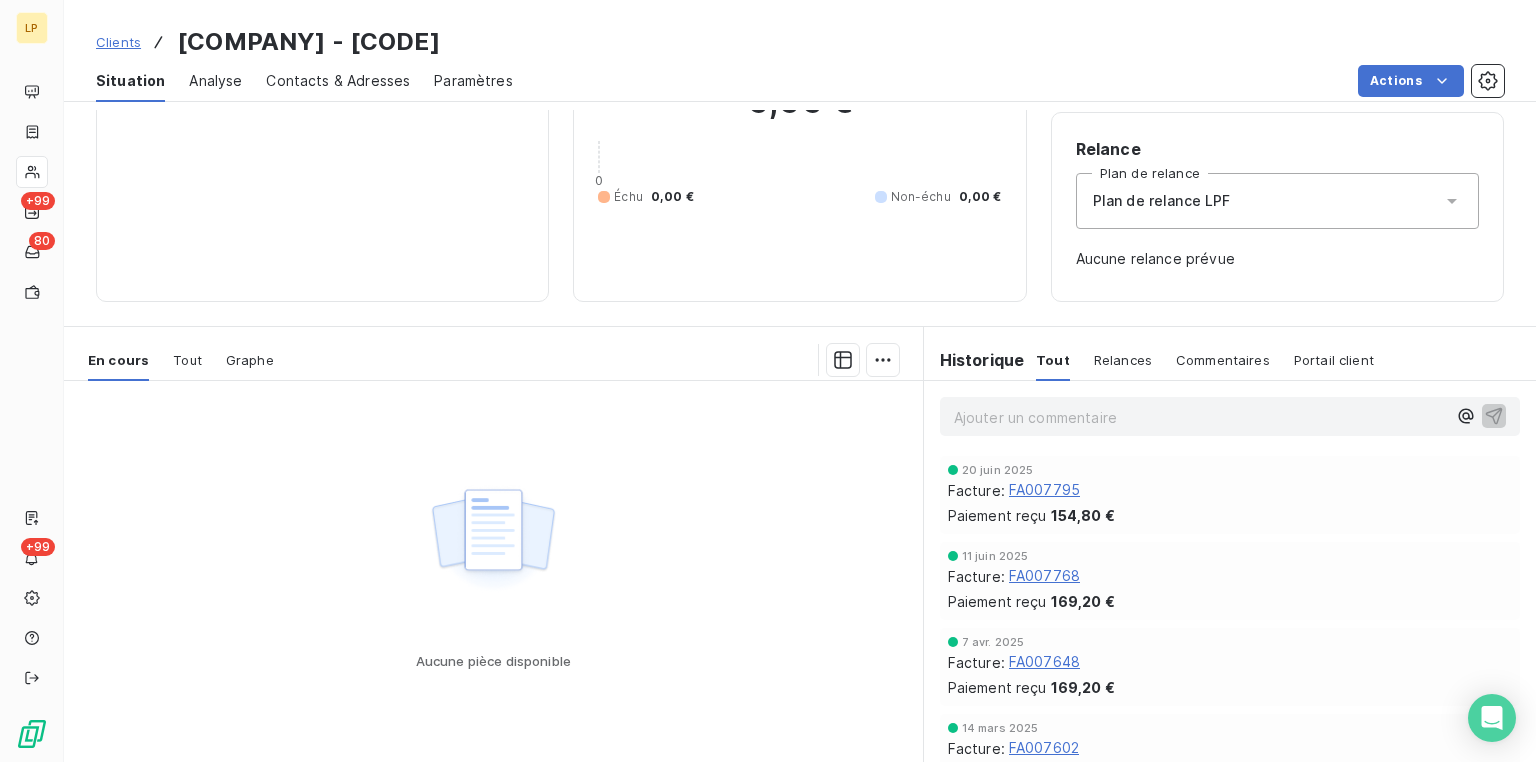 scroll, scrollTop: 222, scrollLeft: 0, axis: vertical 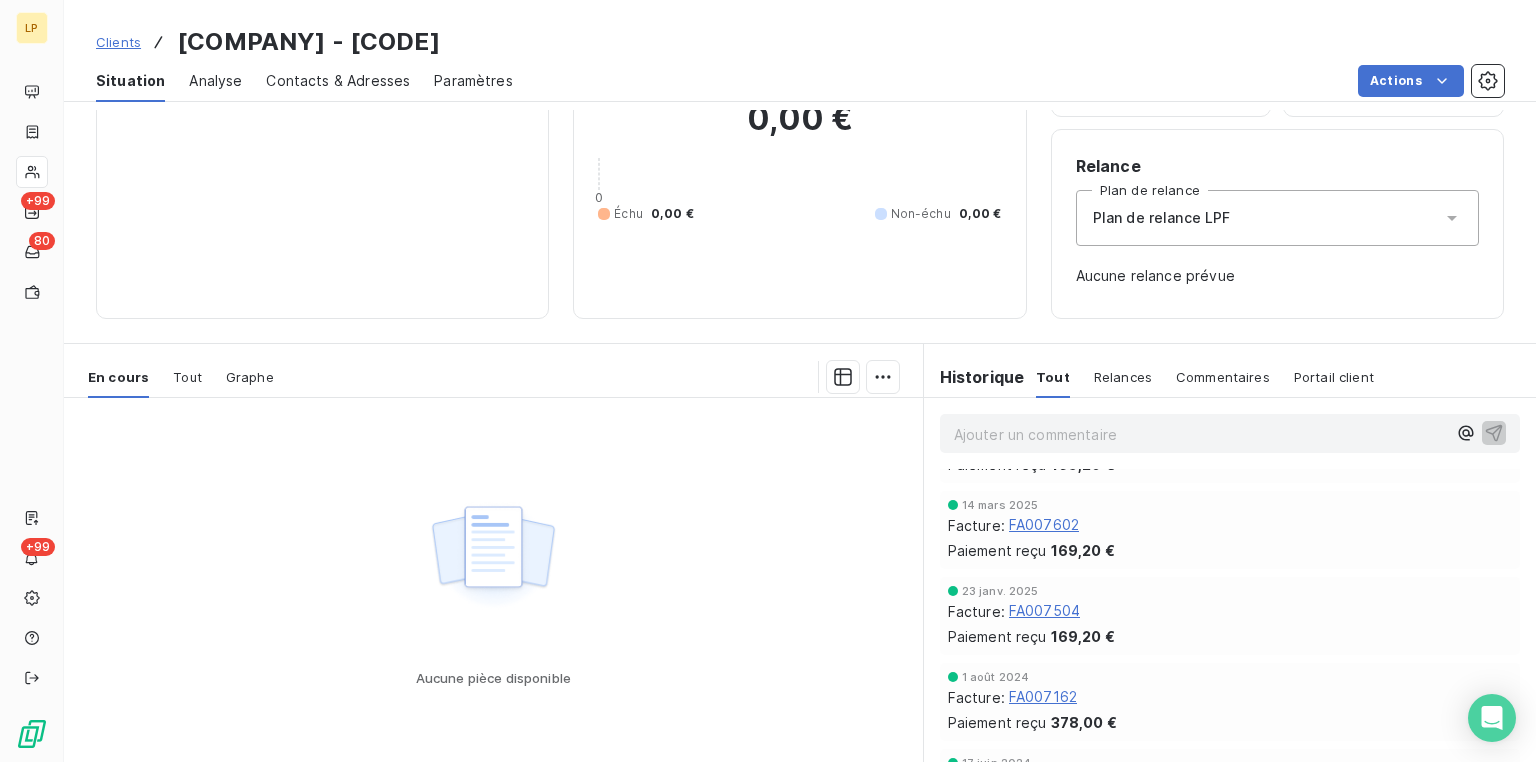 click on "FA007504" at bounding box center [1044, 611] 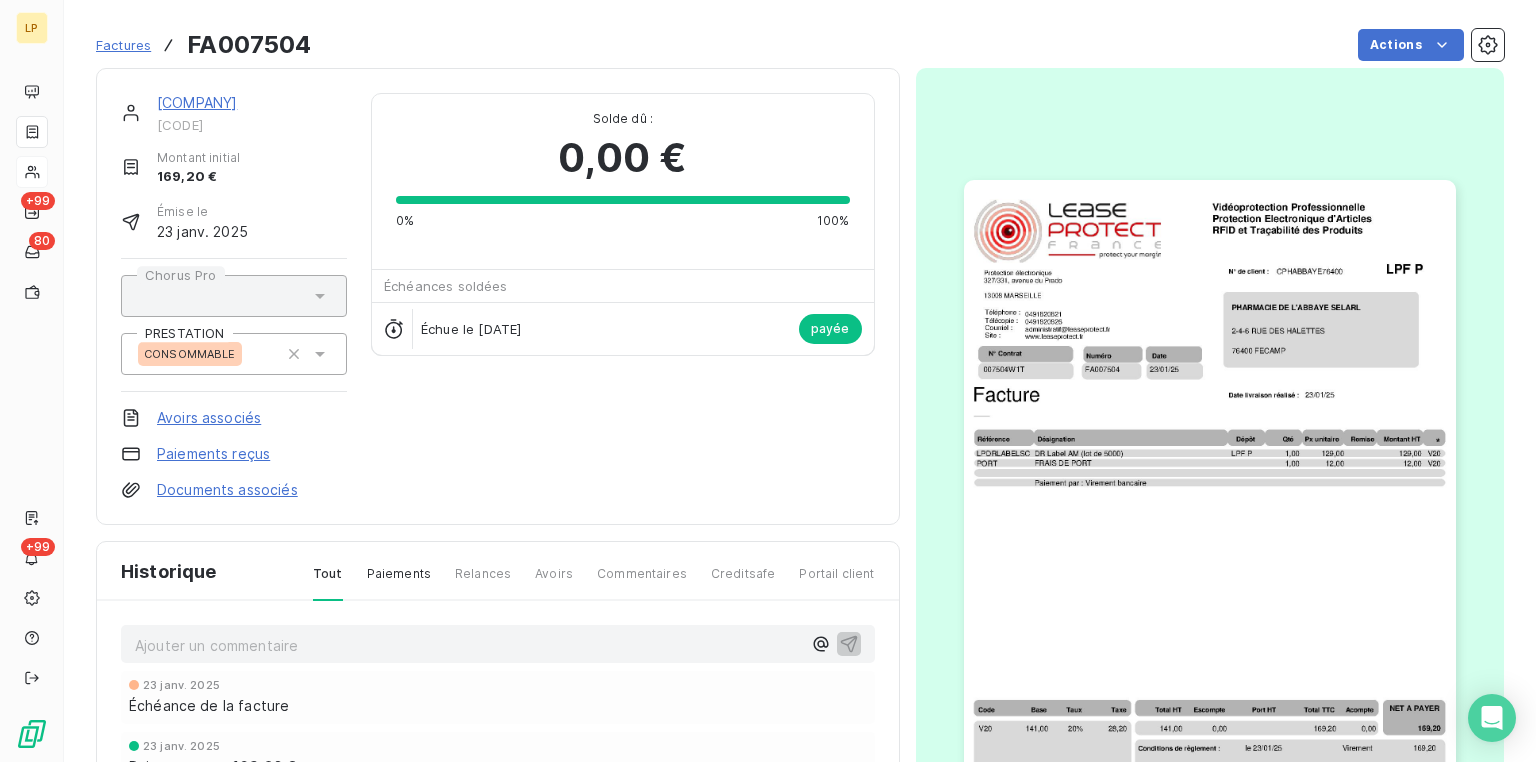 scroll, scrollTop: 0, scrollLeft: 0, axis: both 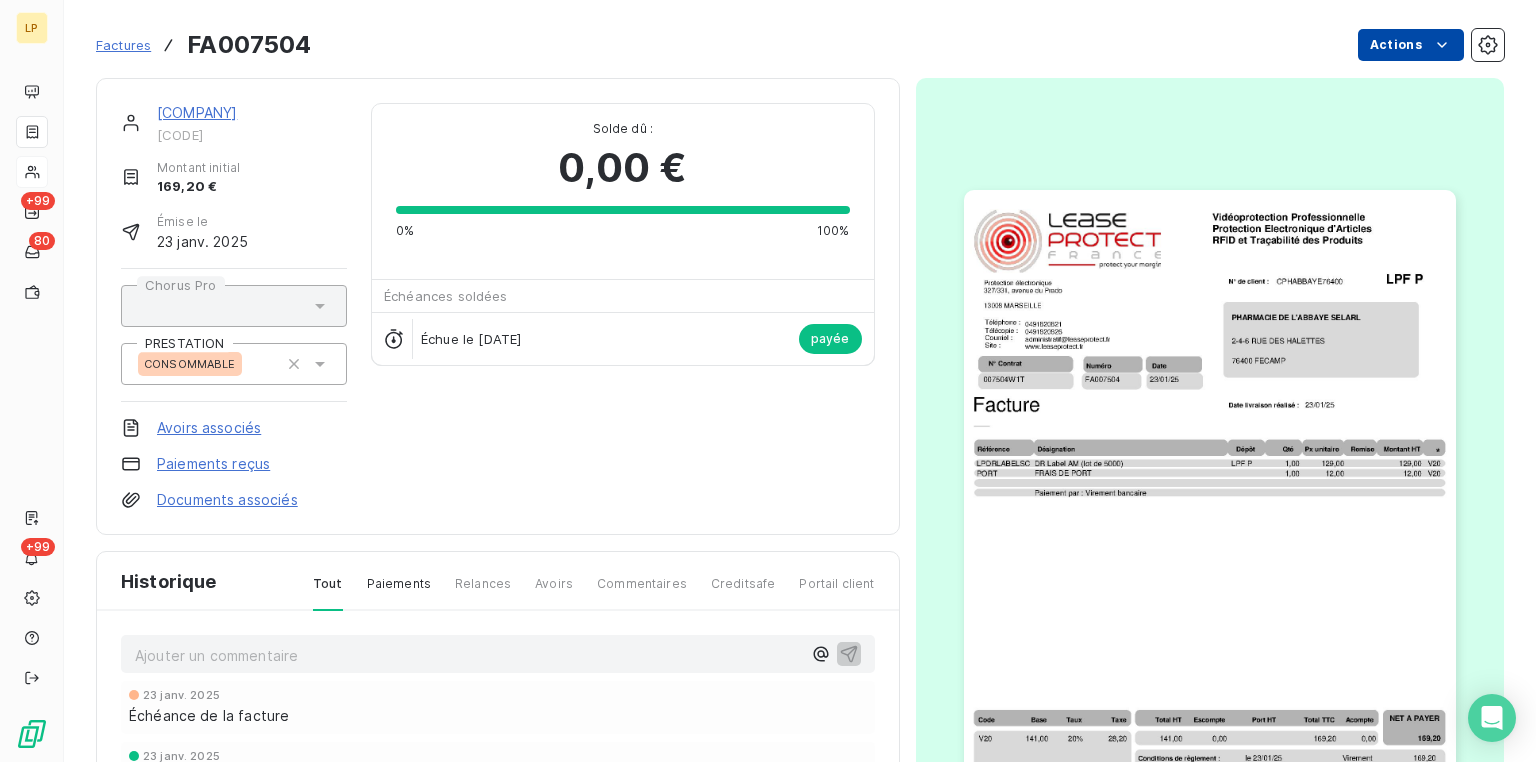 click on "Montant initial [PRICE] Émise le [DATE] Échue le [DATE] payée" at bounding box center [768, 381] 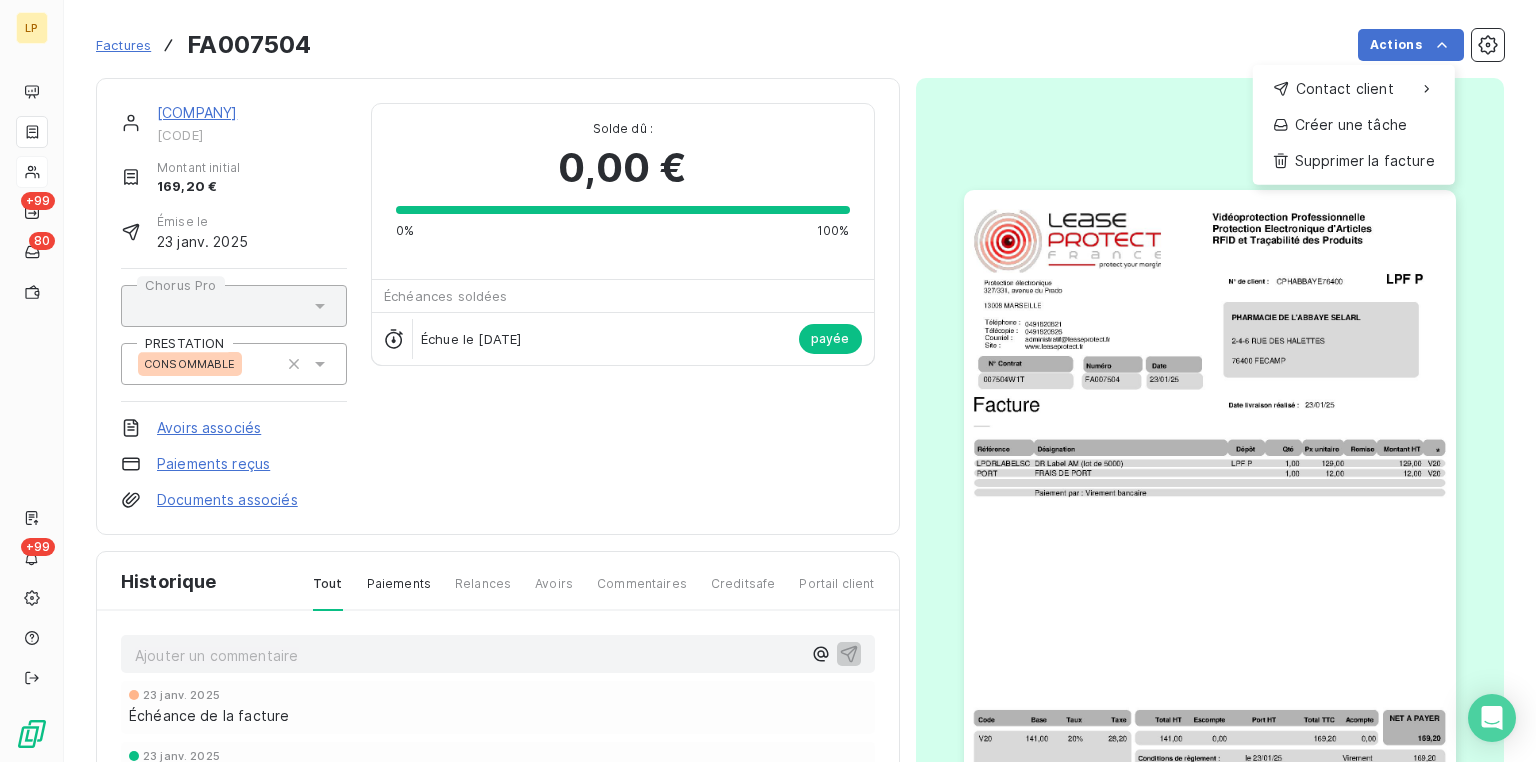 click on "Montant initial [PRICE] Émise le [DATE] Échue le [DATE] payée" at bounding box center [768, 381] 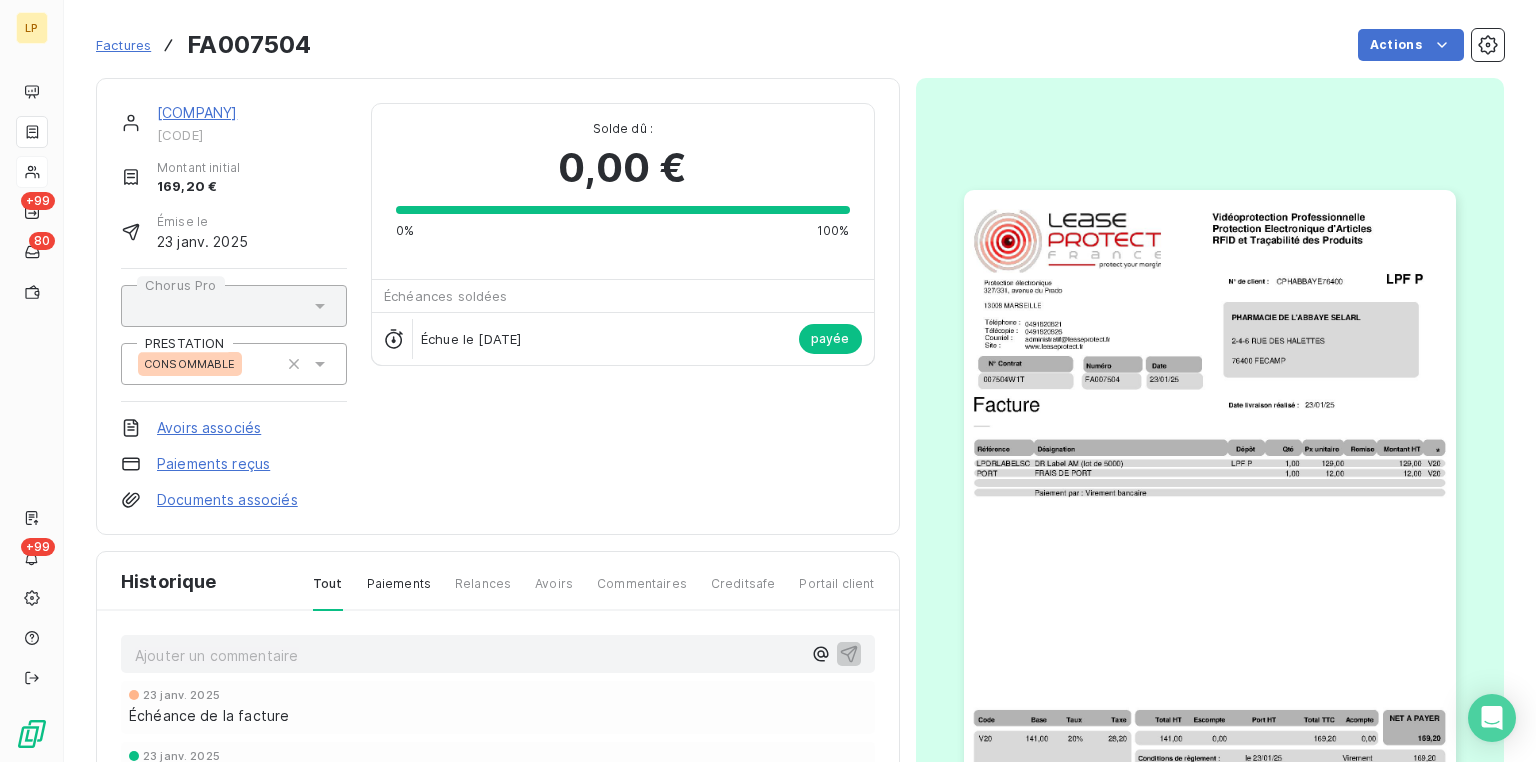 click at bounding box center [1210, 537] 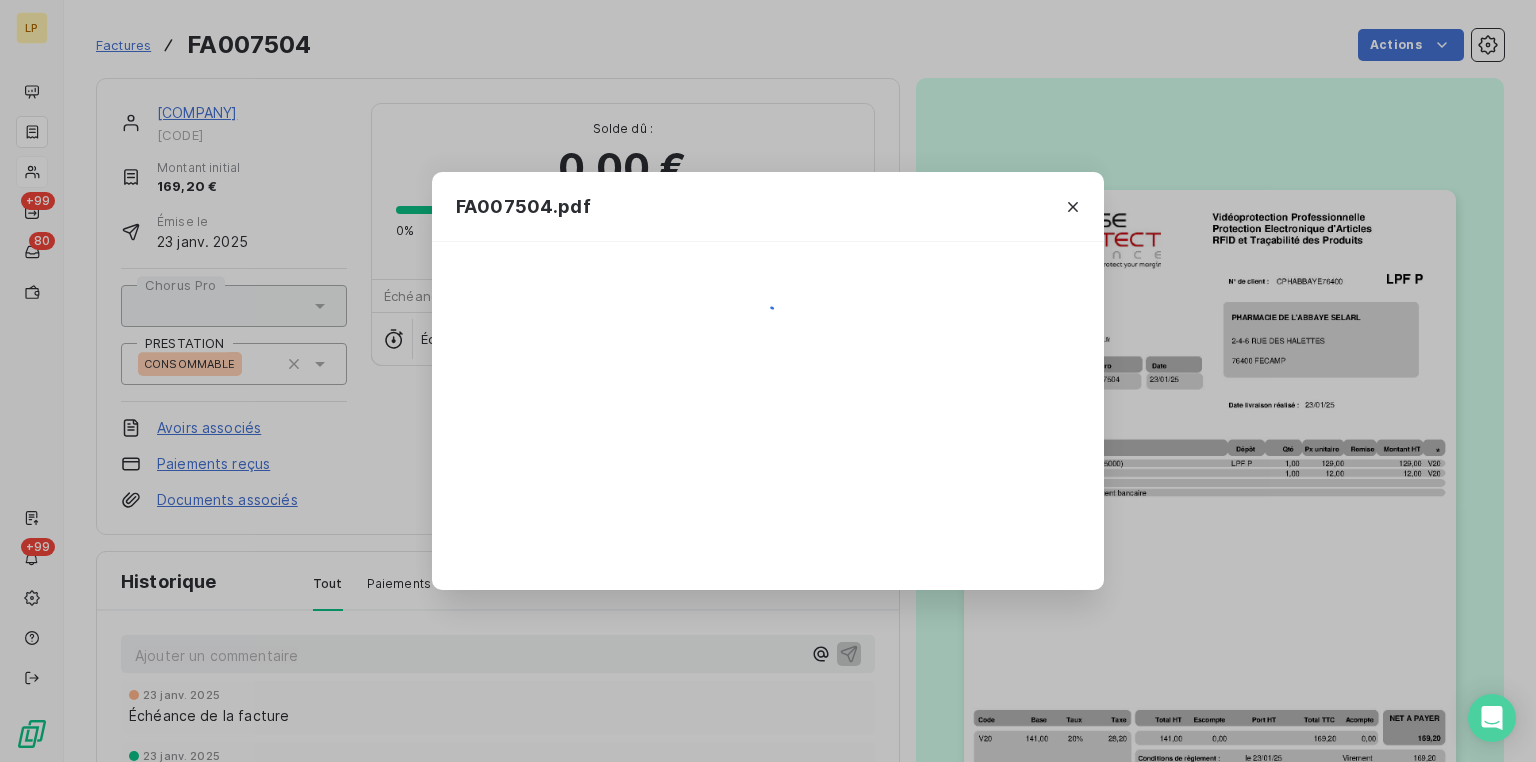 click on "FA007504.pdf" at bounding box center (768, 381) 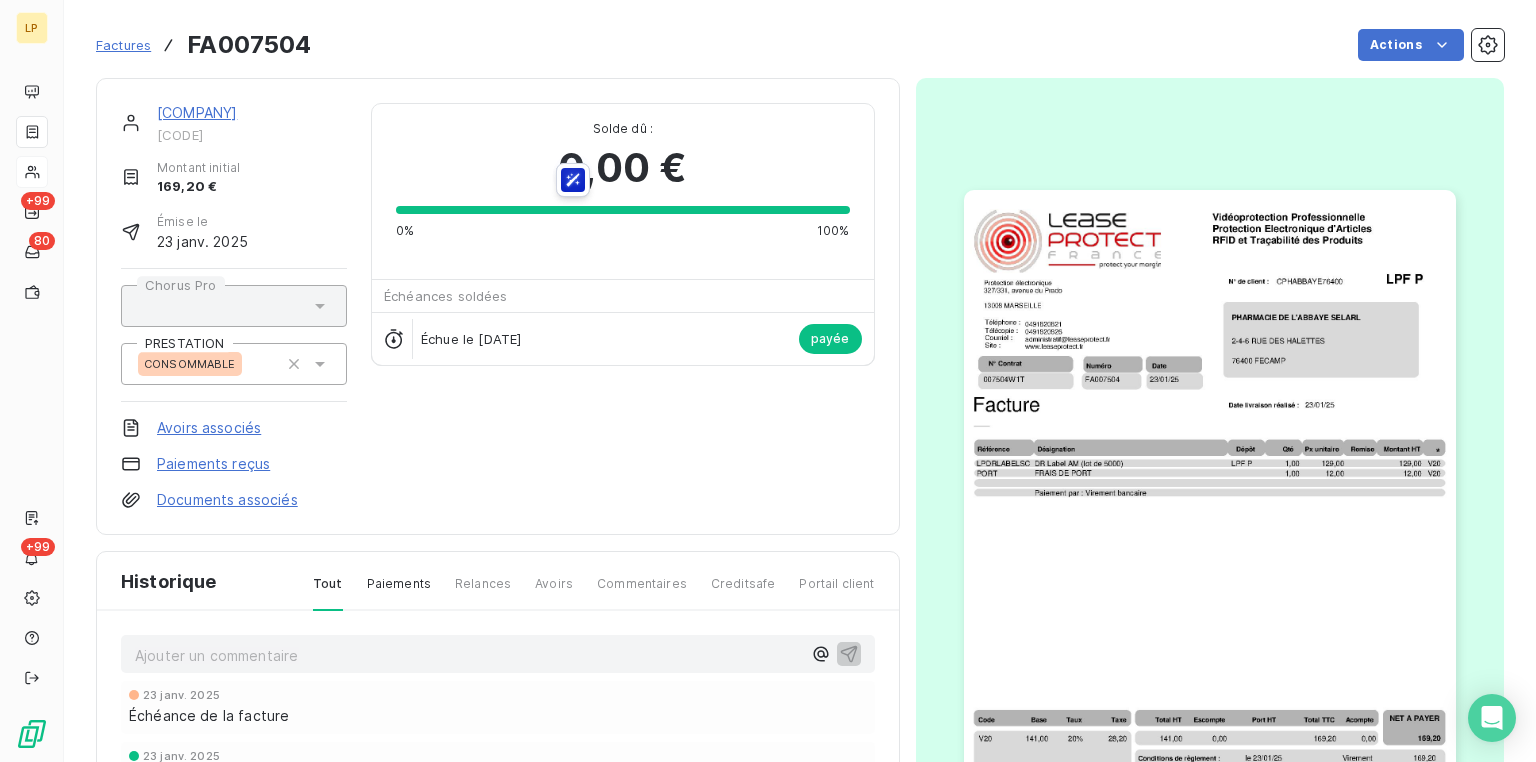 click at bounding box center (1210, 537) 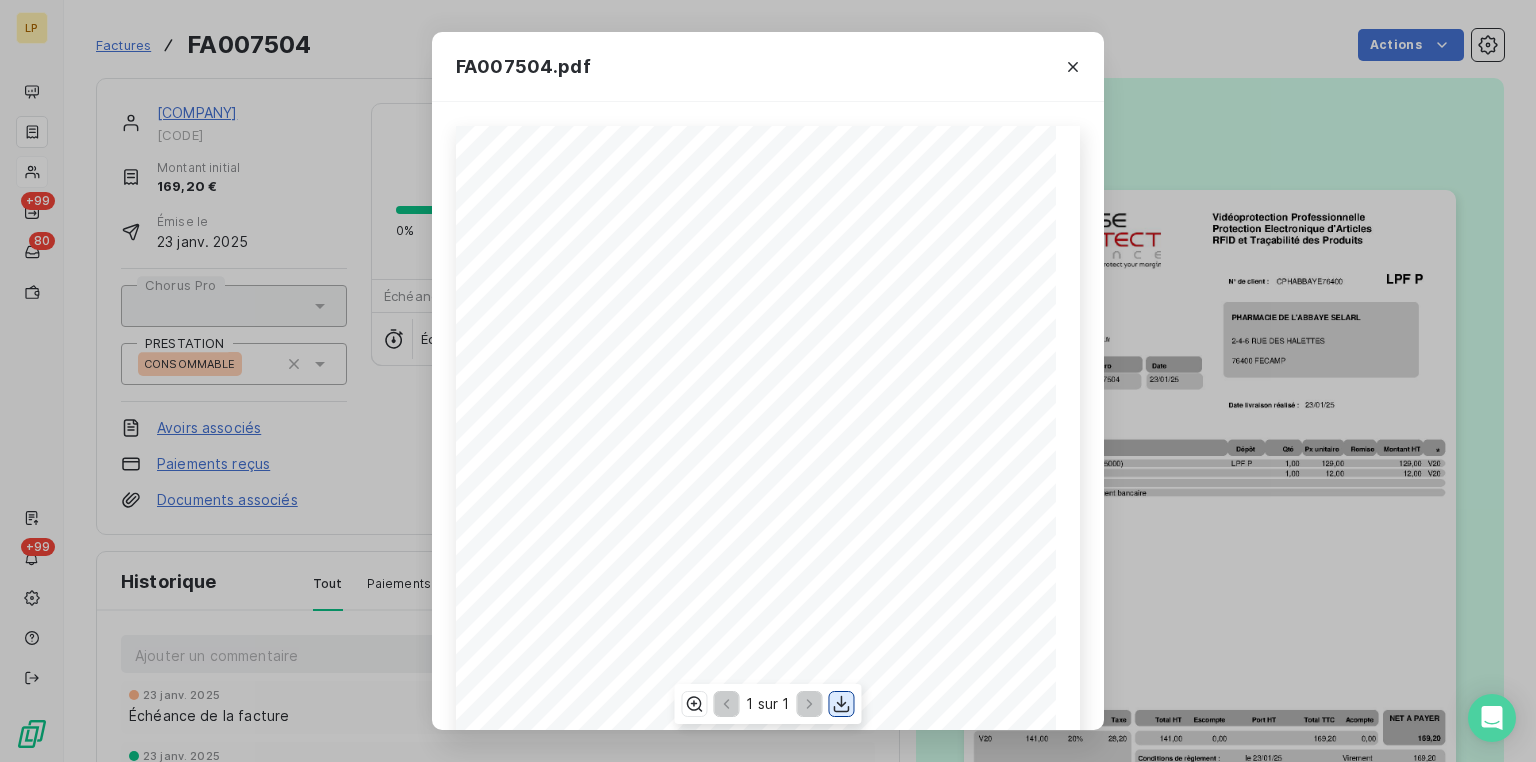 click 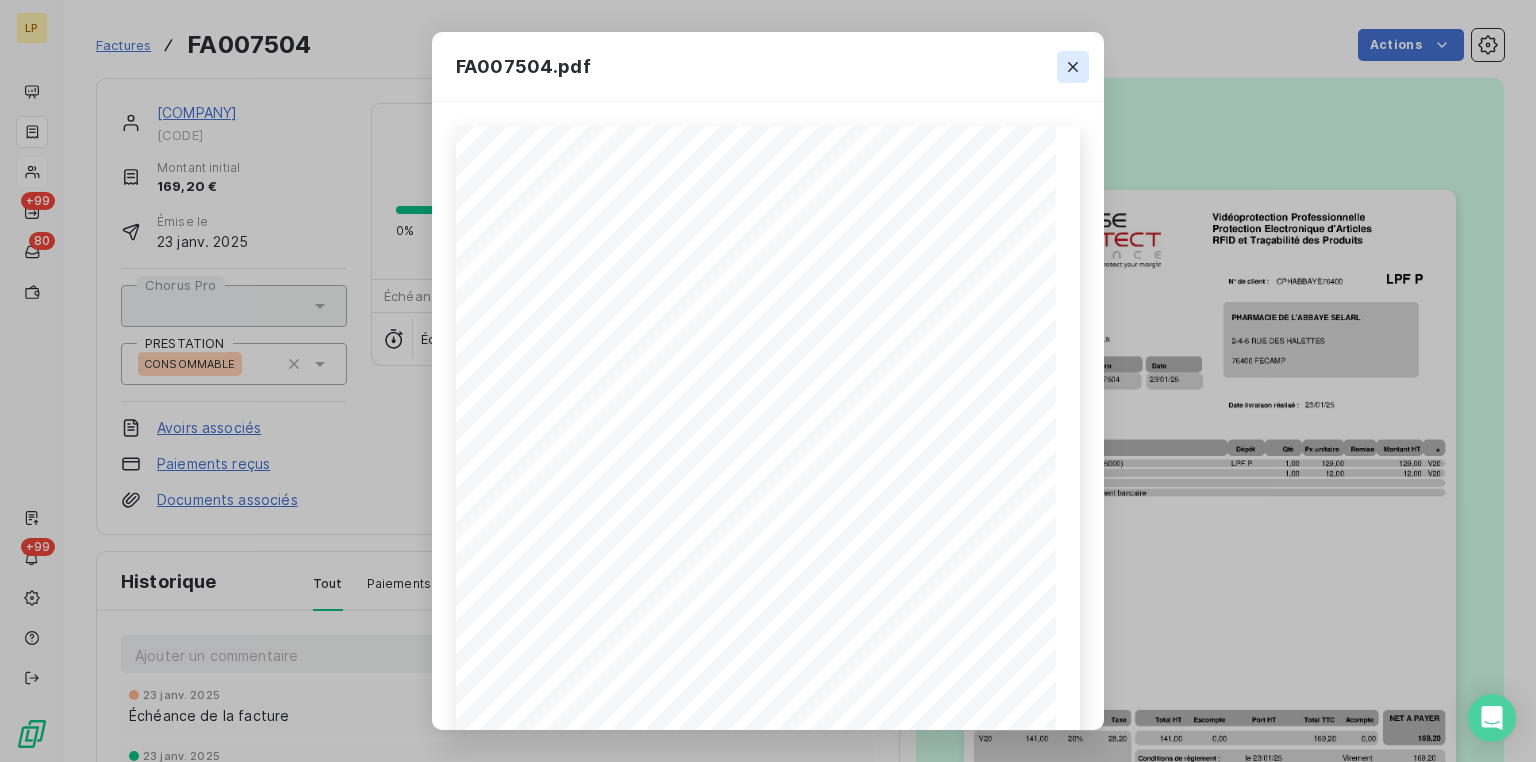 click 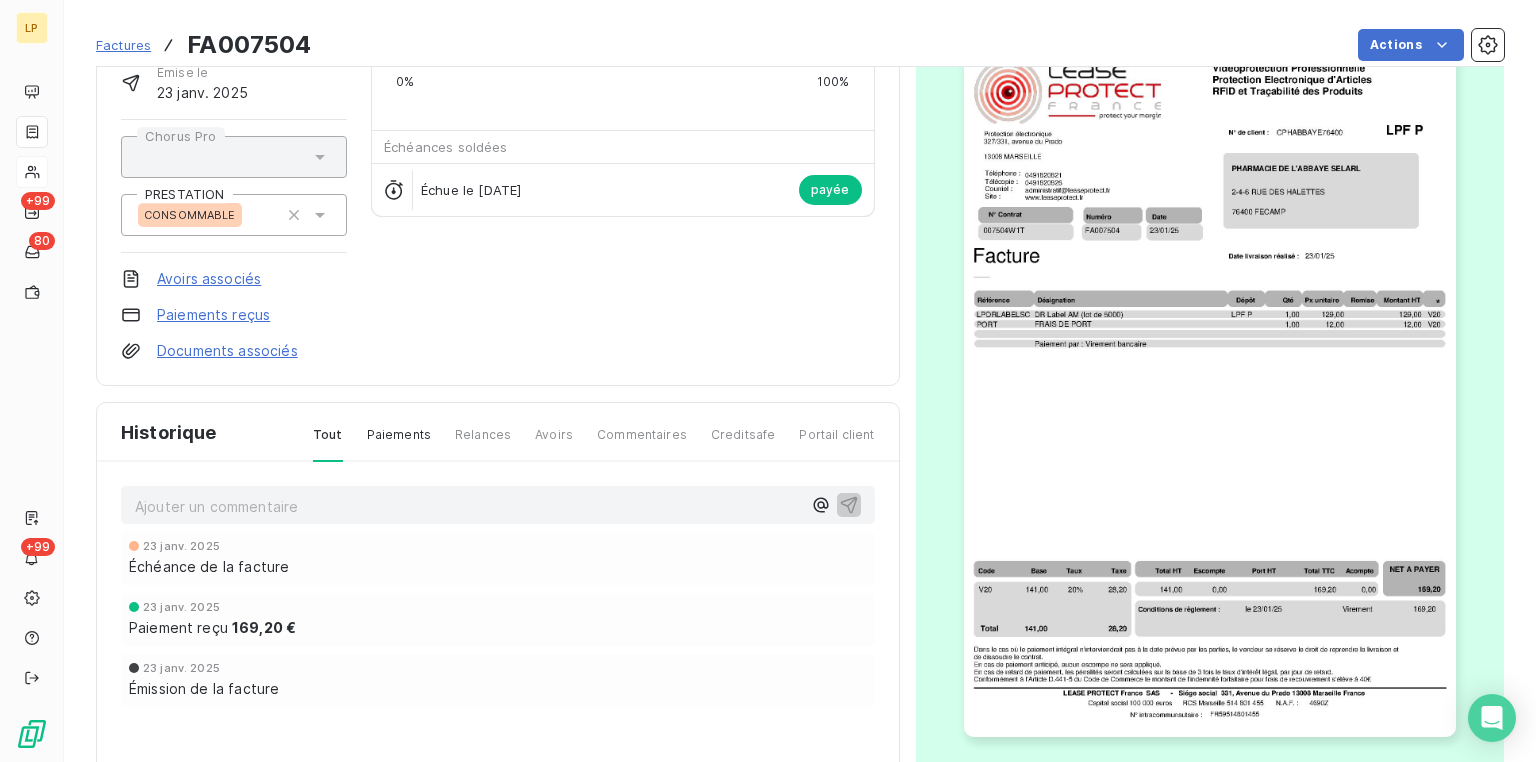 scroll, scrollTop: 0, scrollLeft: 0, axis: both 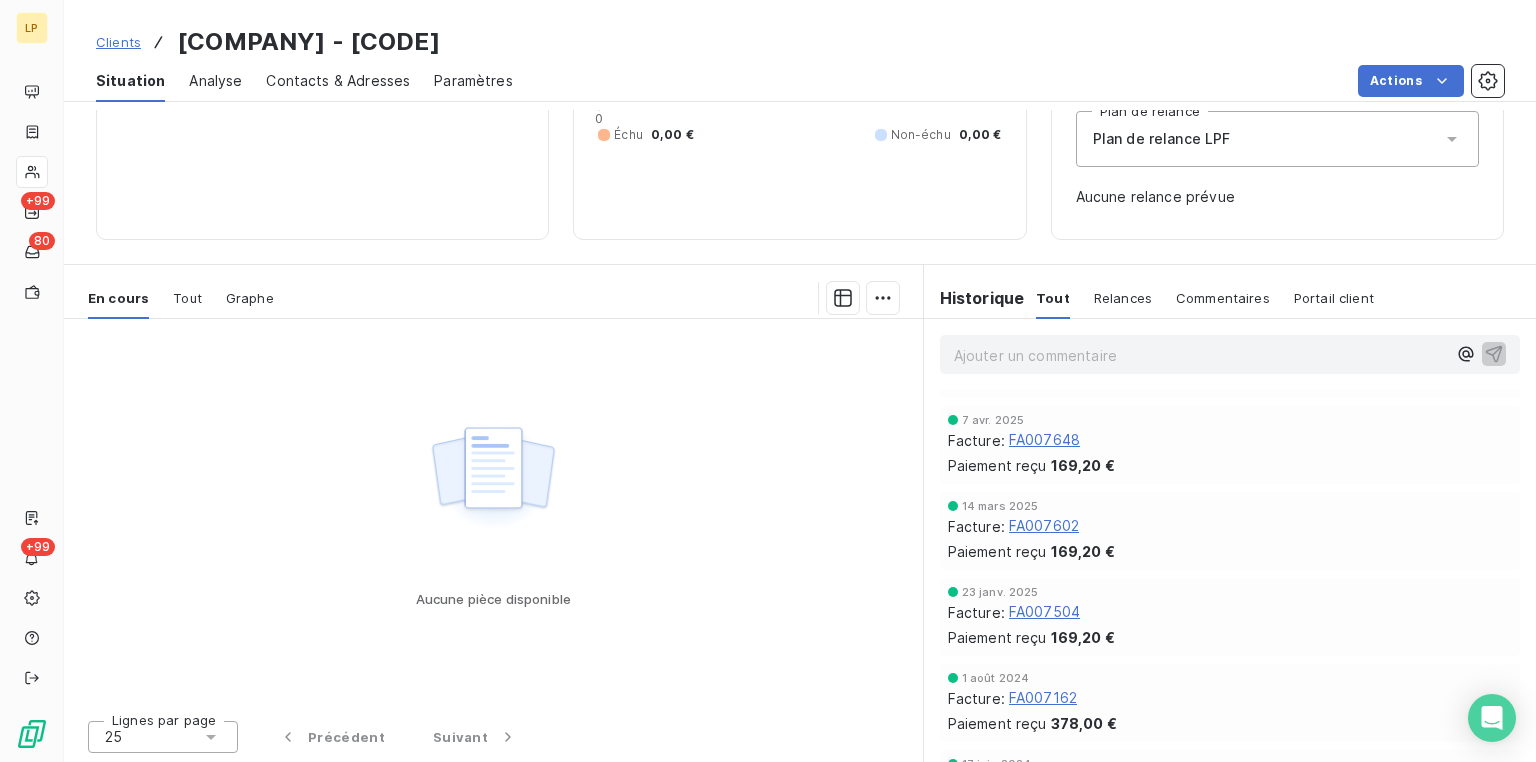 click on "FA007602" at bounding box center (1044, 526) 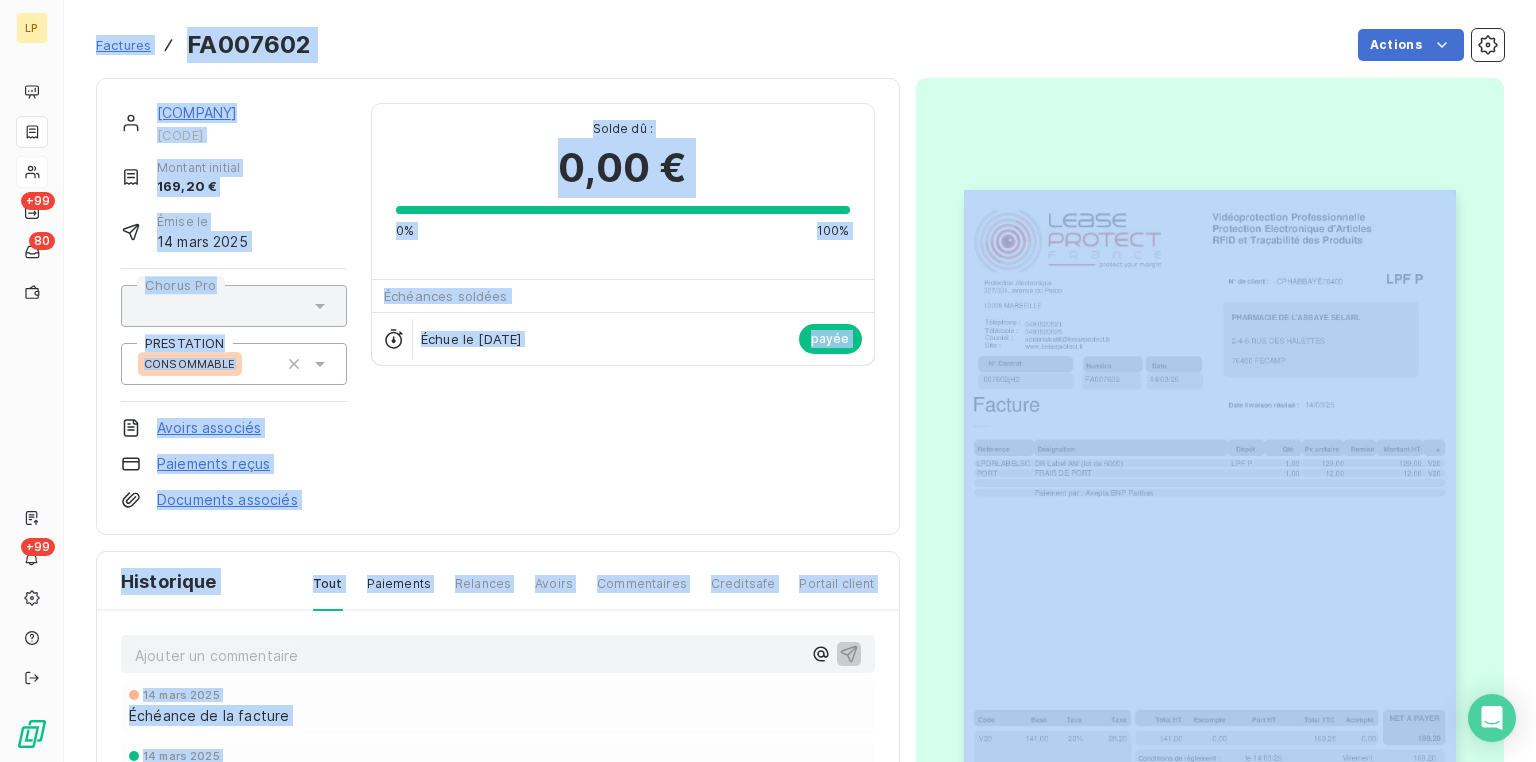 click at bounding box center (1210, 538) 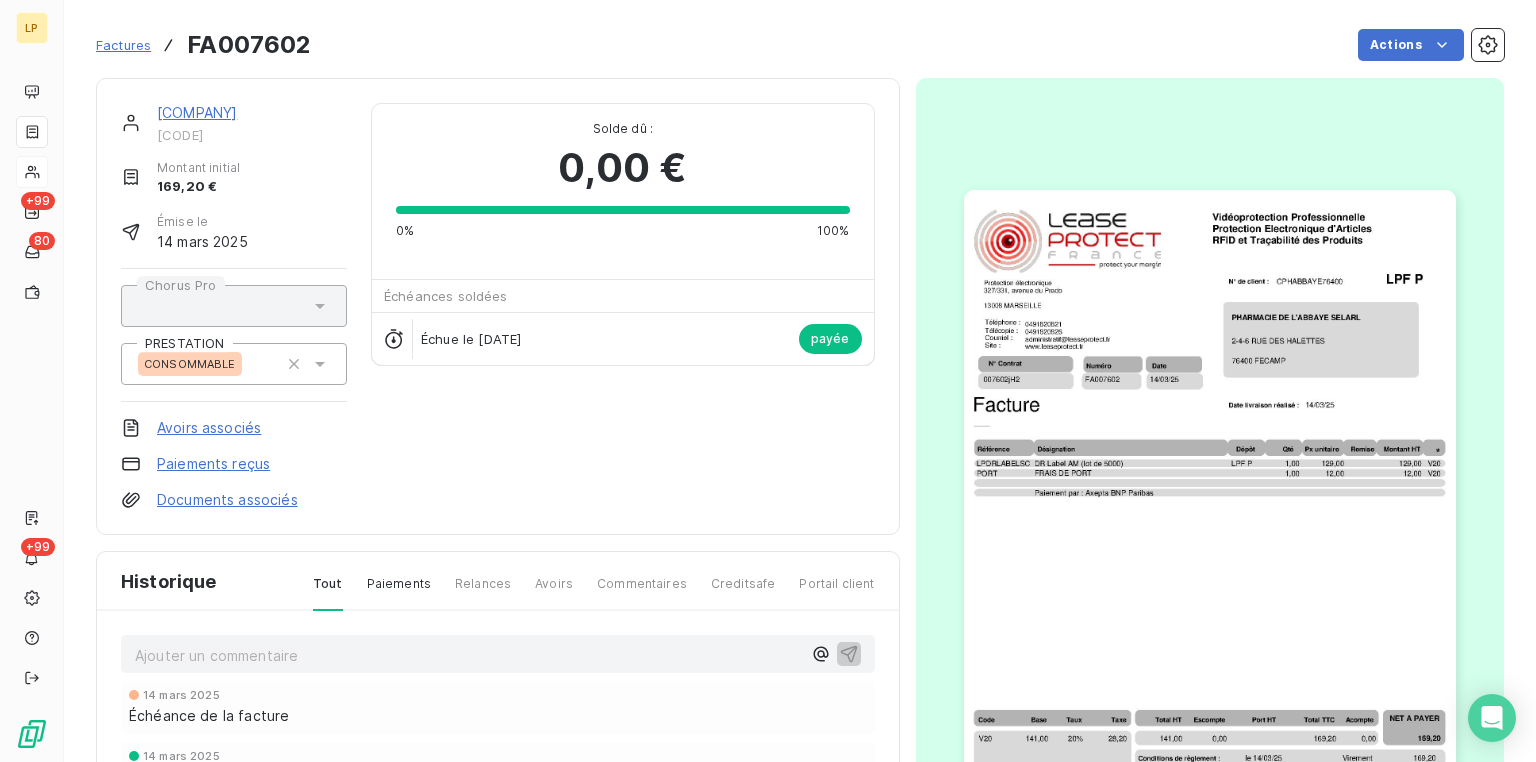 click at bounding box center [1210, 537] 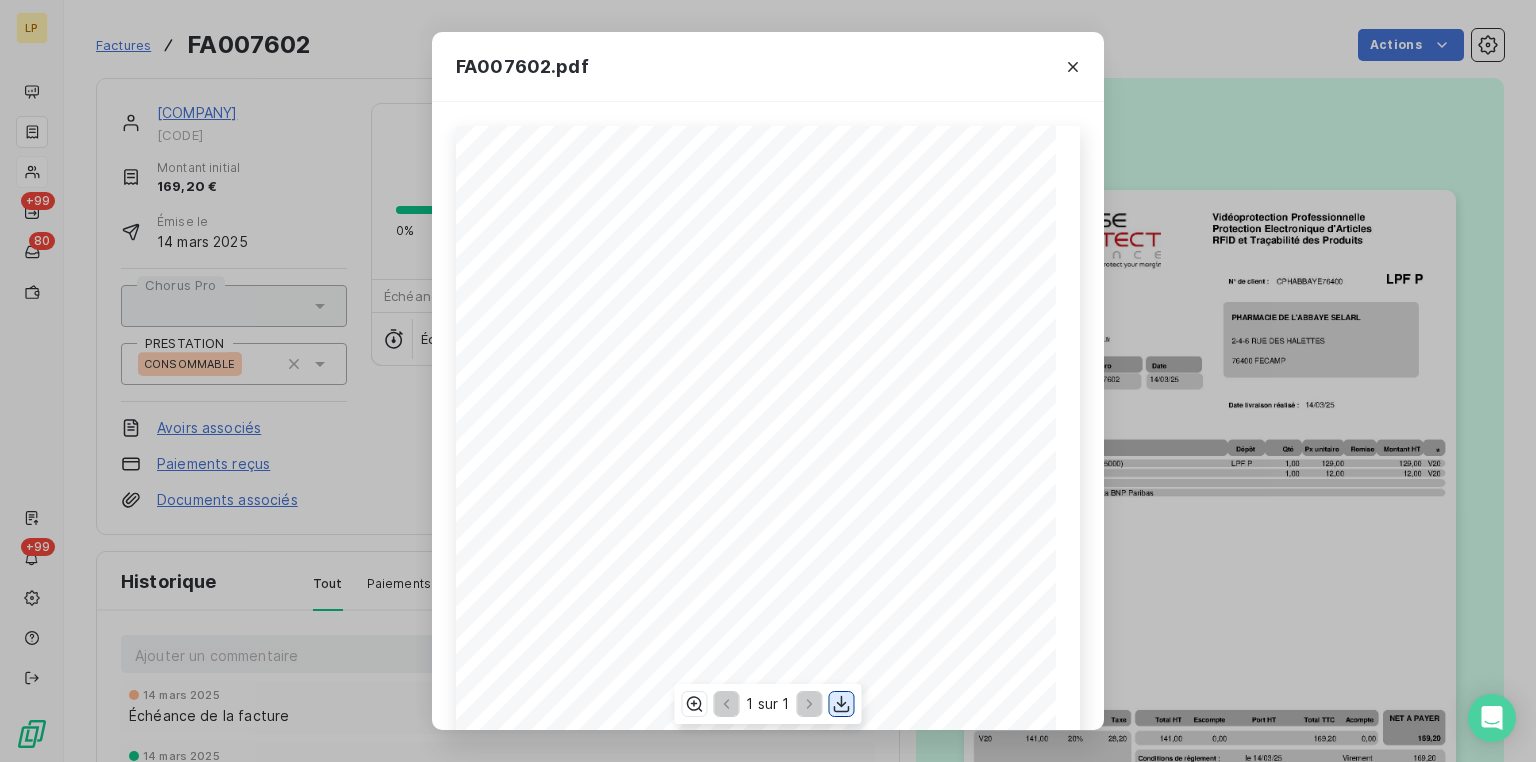 click 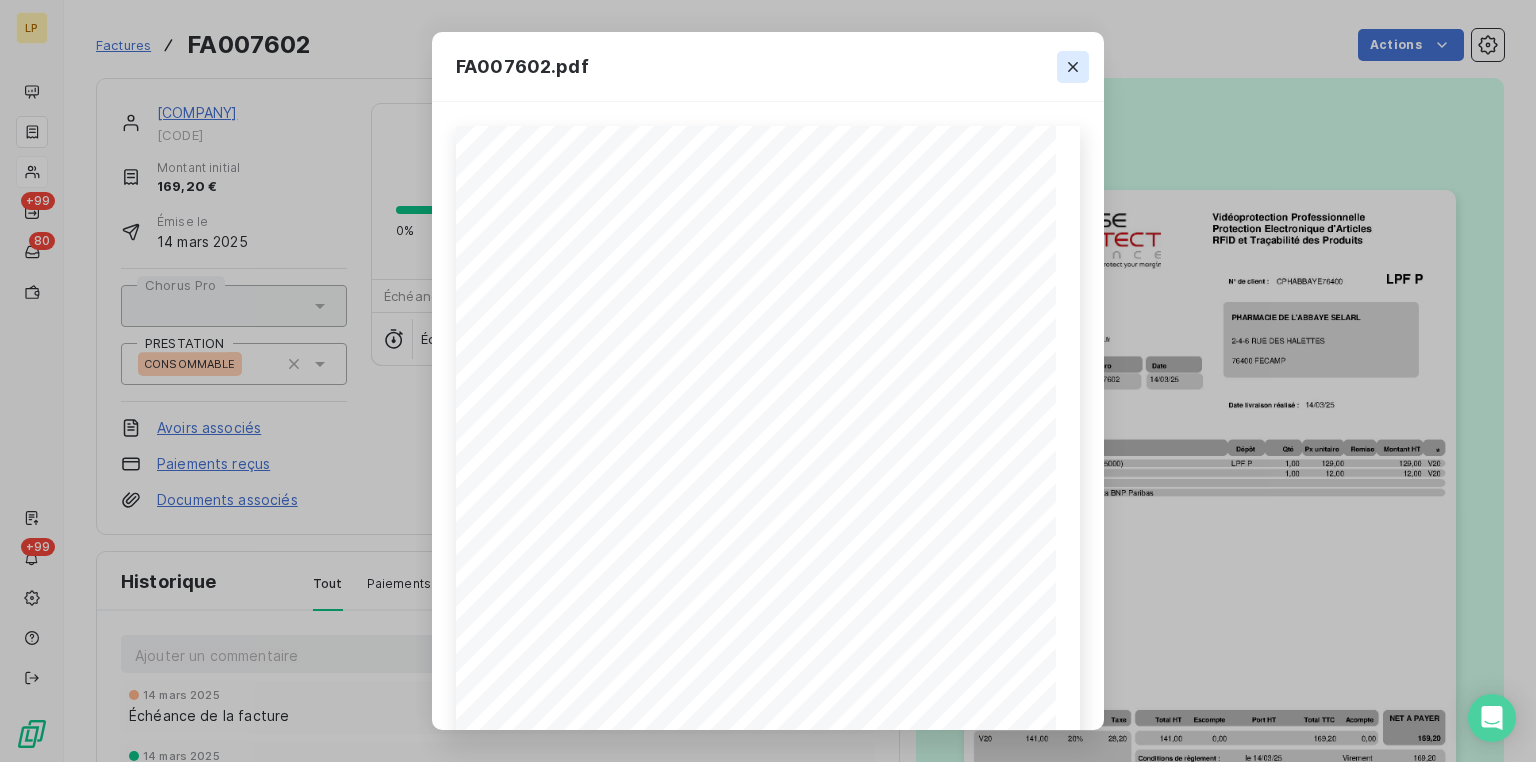 click 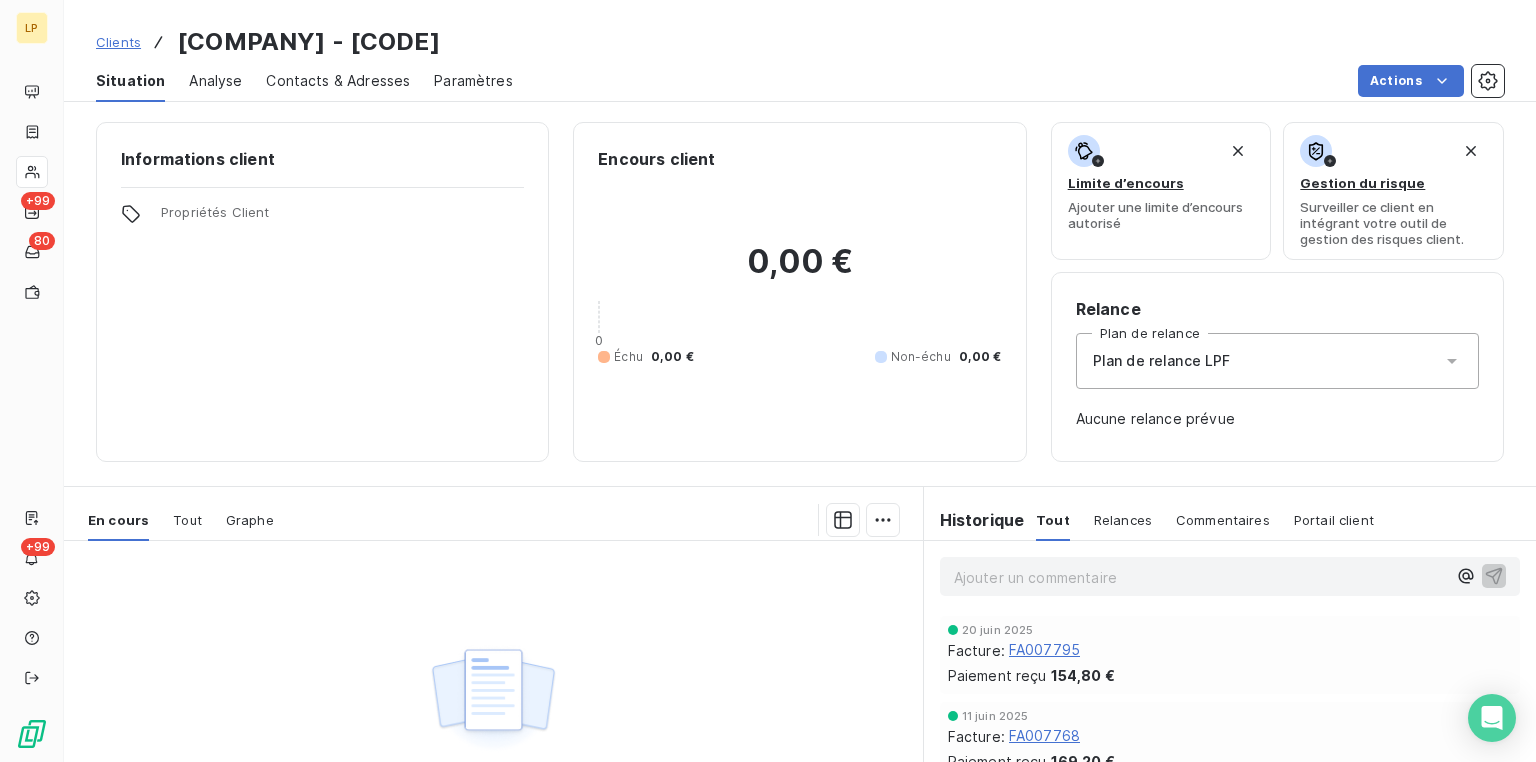scroll, scrollTop: 80, scrollLeft: 0, axis: vertical 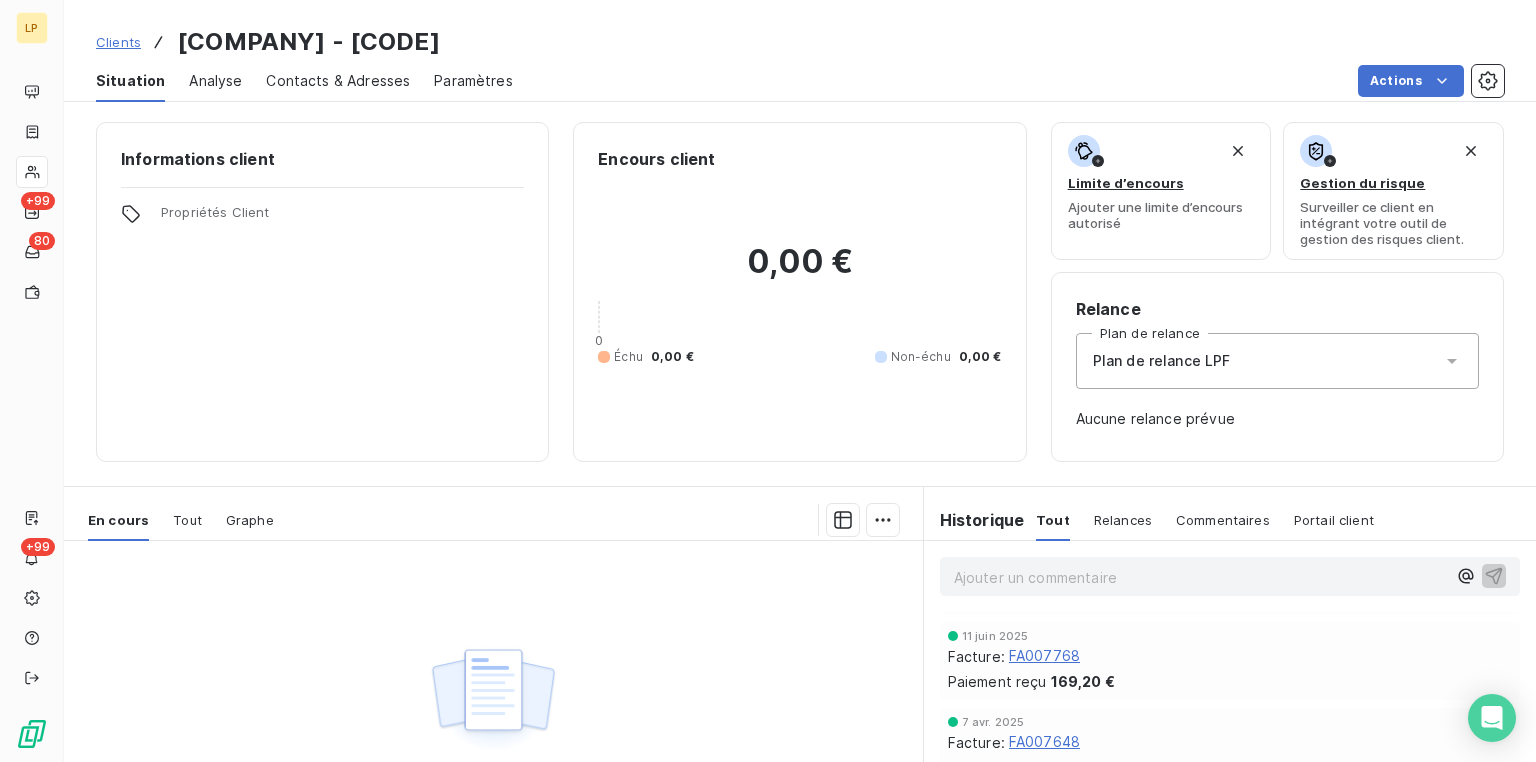 click on "FA007768" at bounding box center (1044, 656) 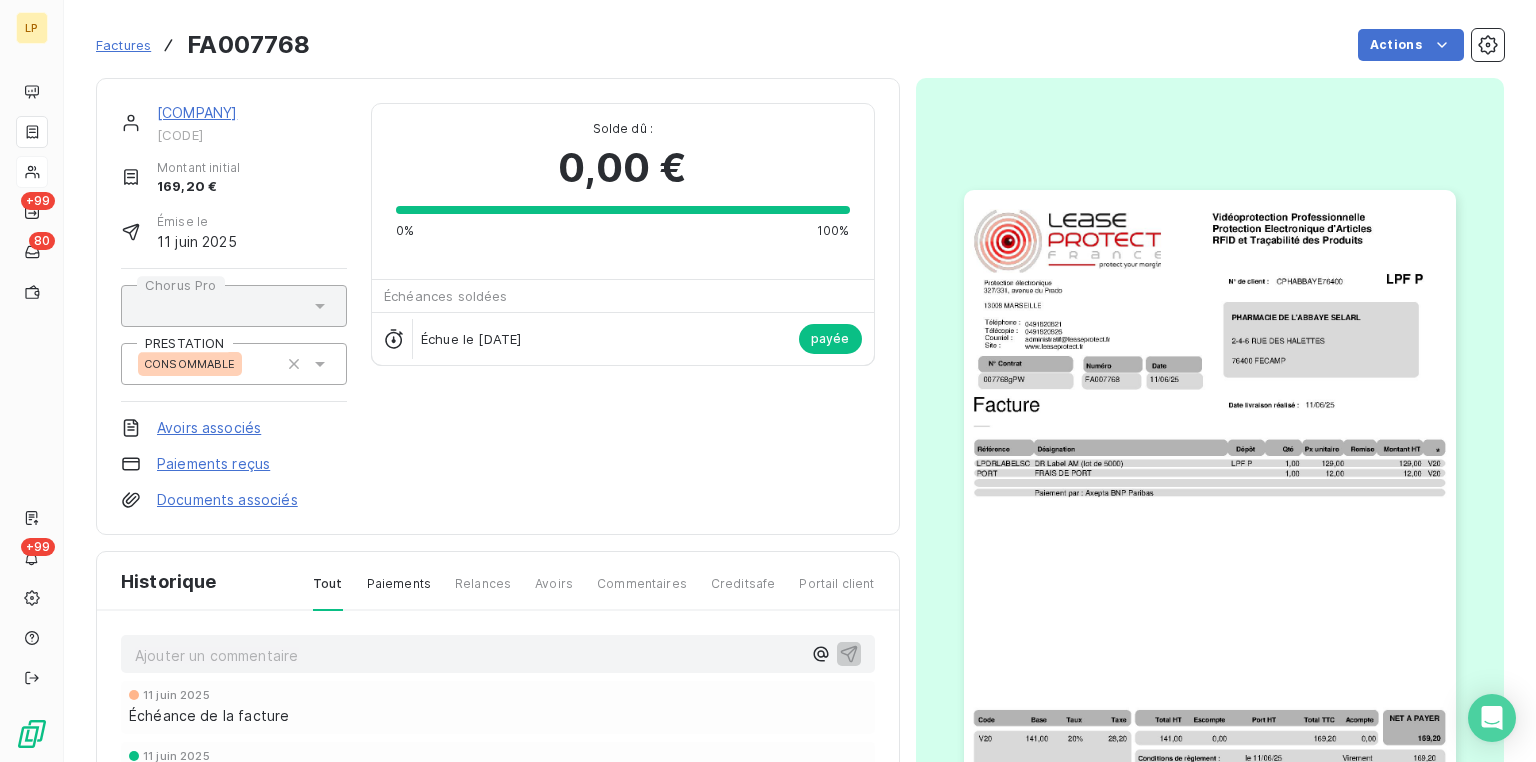 click at bounding box center (1210, 537) 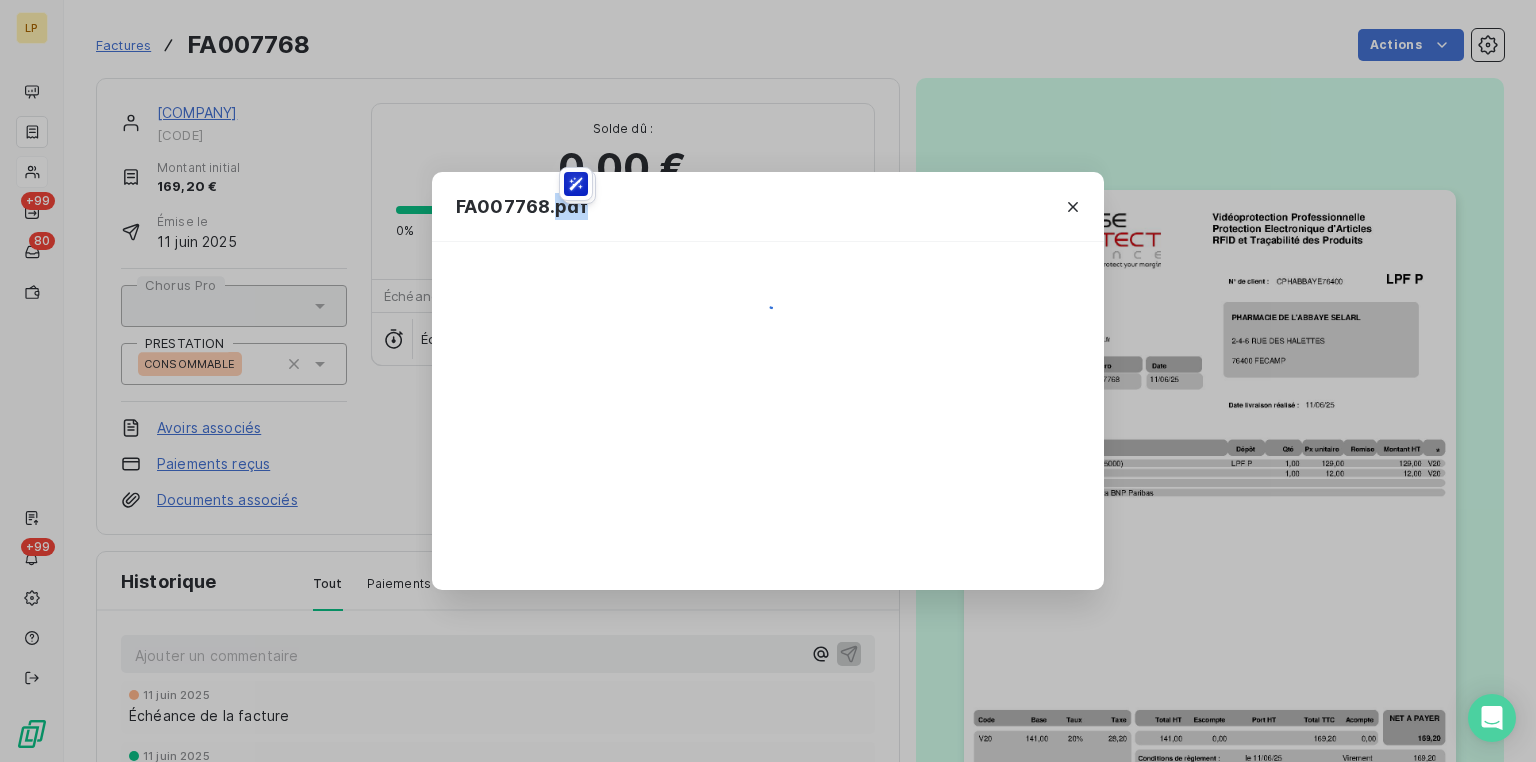 click on "FA007768.pdf" at bounding box center [768, 381] 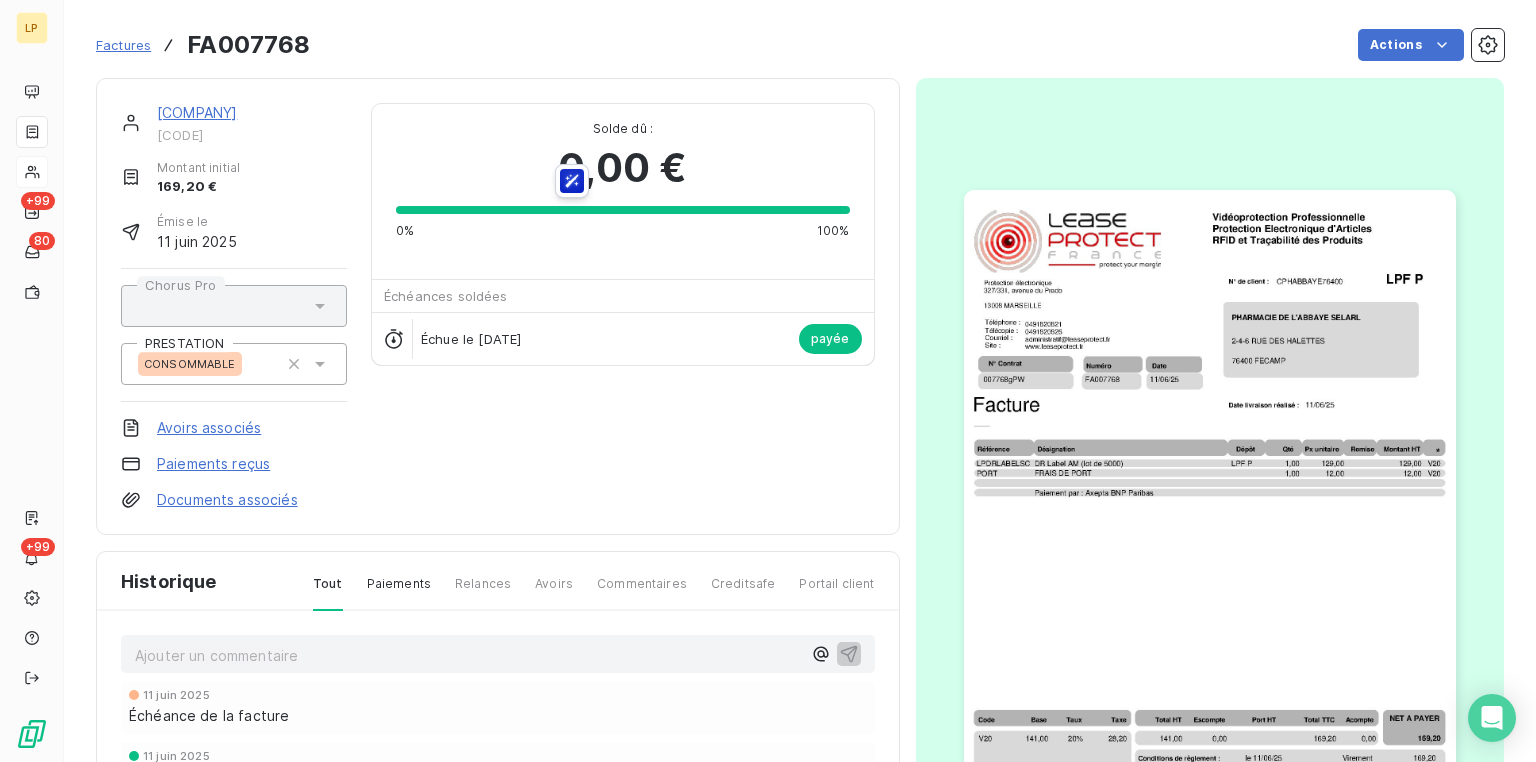 click at bounding box center (1210, 537) 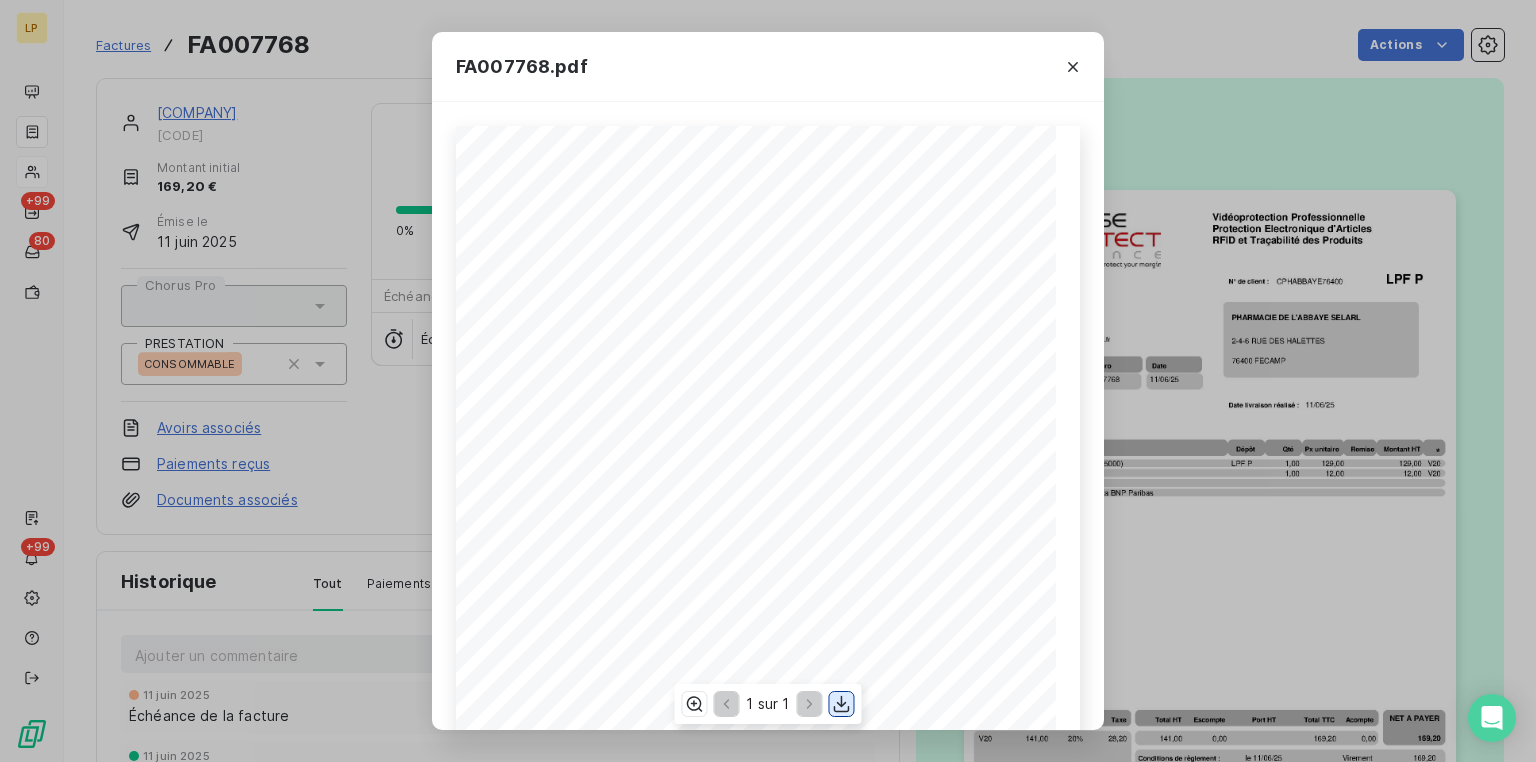 click 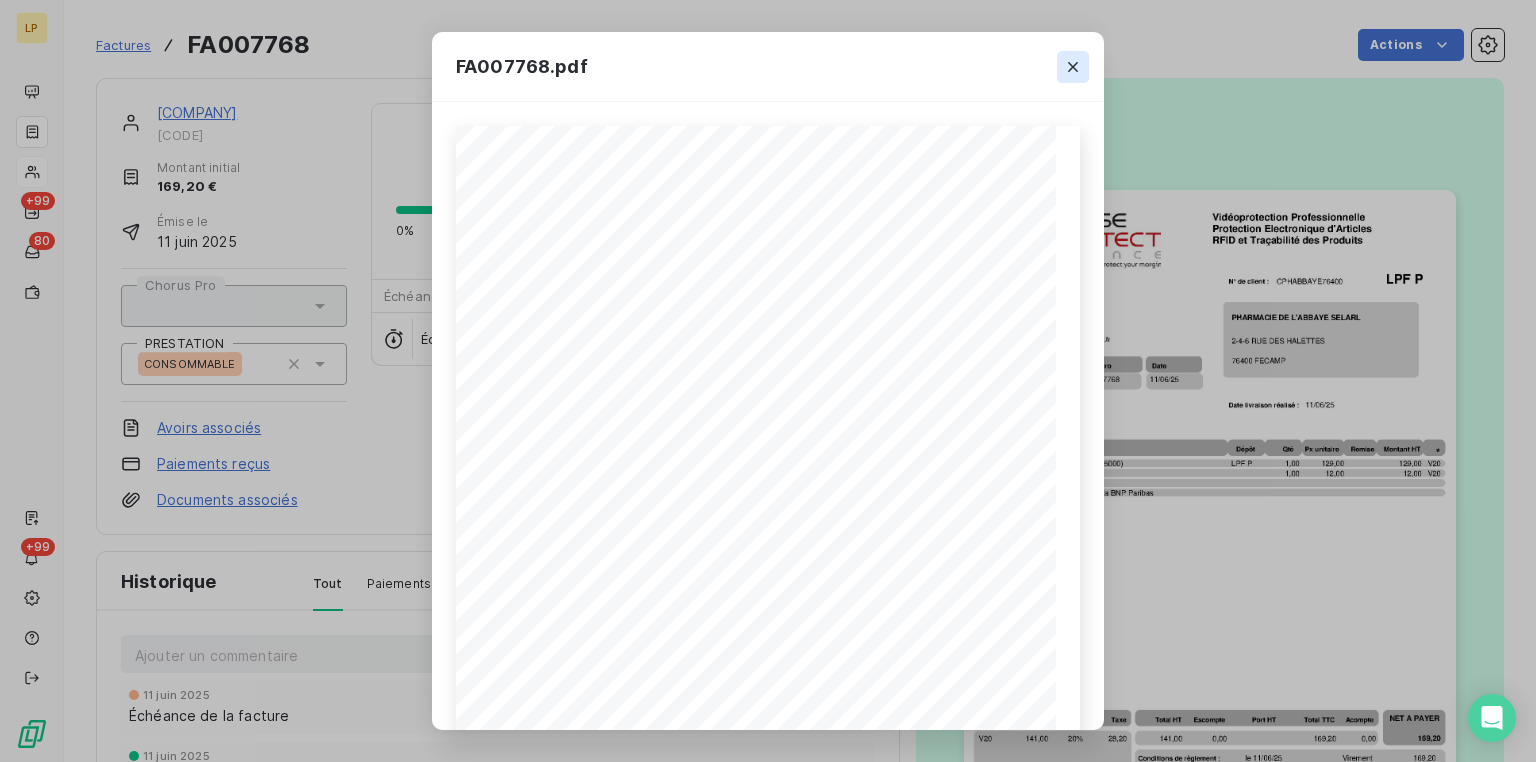 click 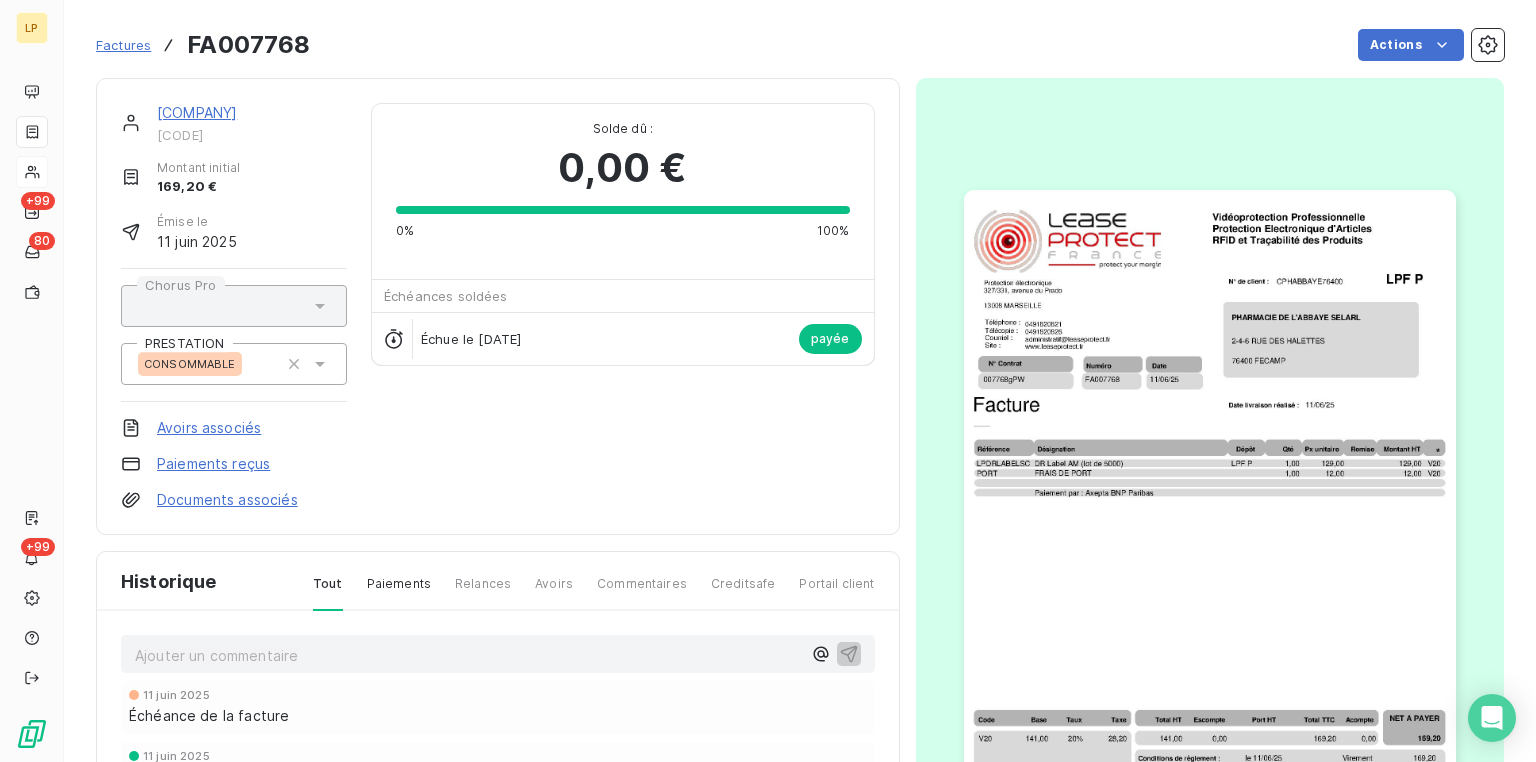 click on "Montant initial [PRICE] Émise le [DATE] Échue le [DATE] payée" at bounding box center [498, 306] 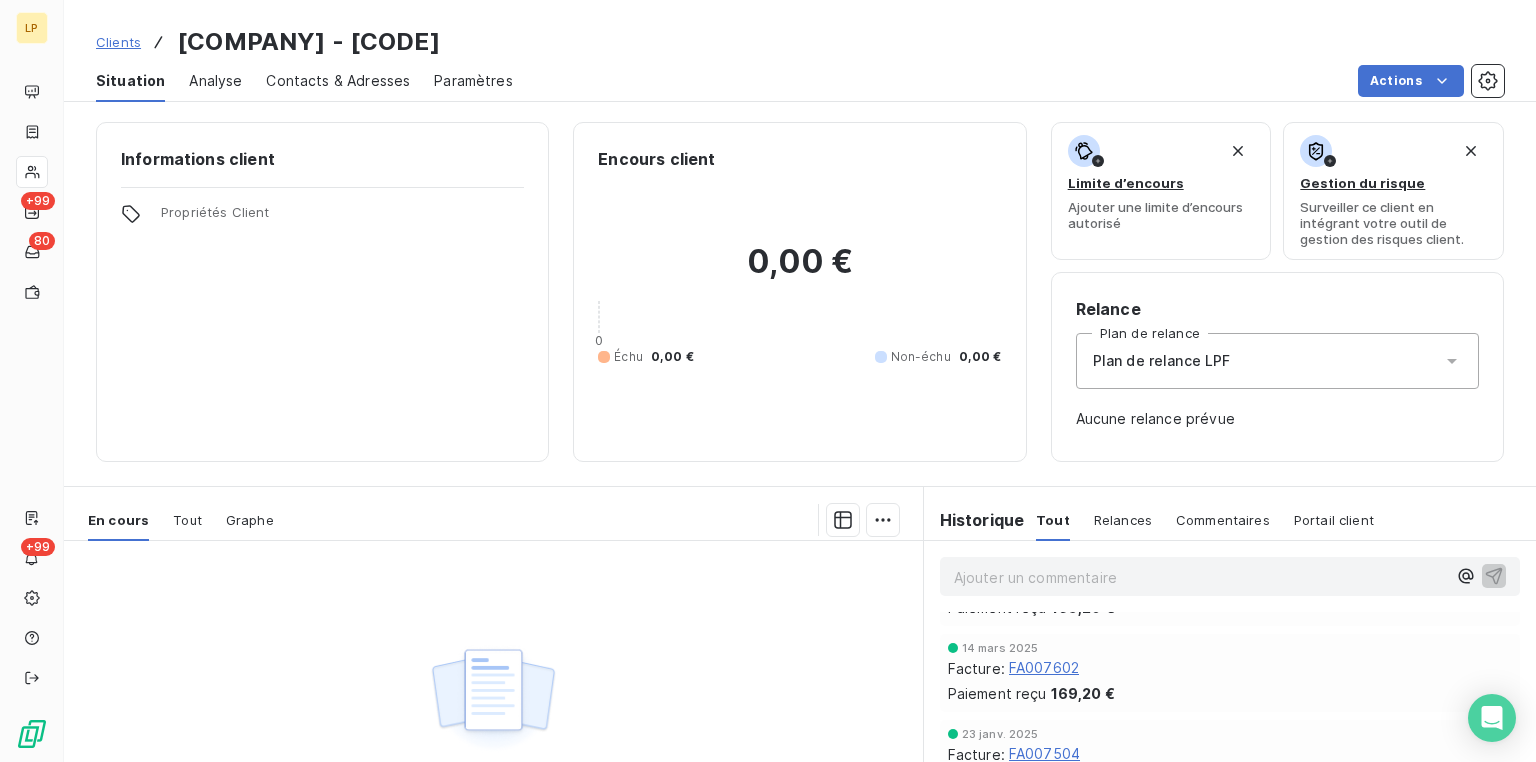 scroll, scrollTop: 313, scrollLeft: 0, axis: vertical 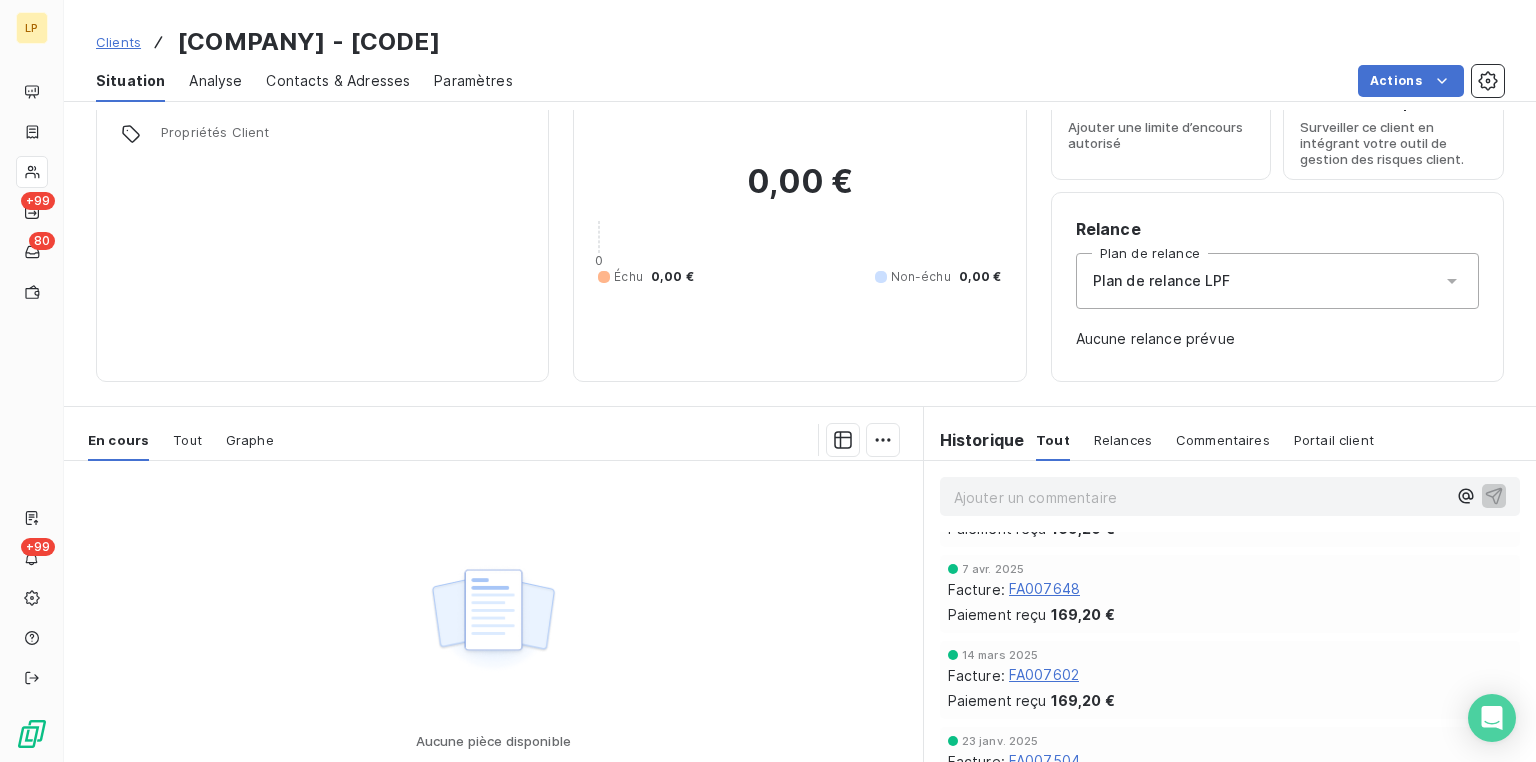 click on "FA007648" at bounding box center [1044, 589] 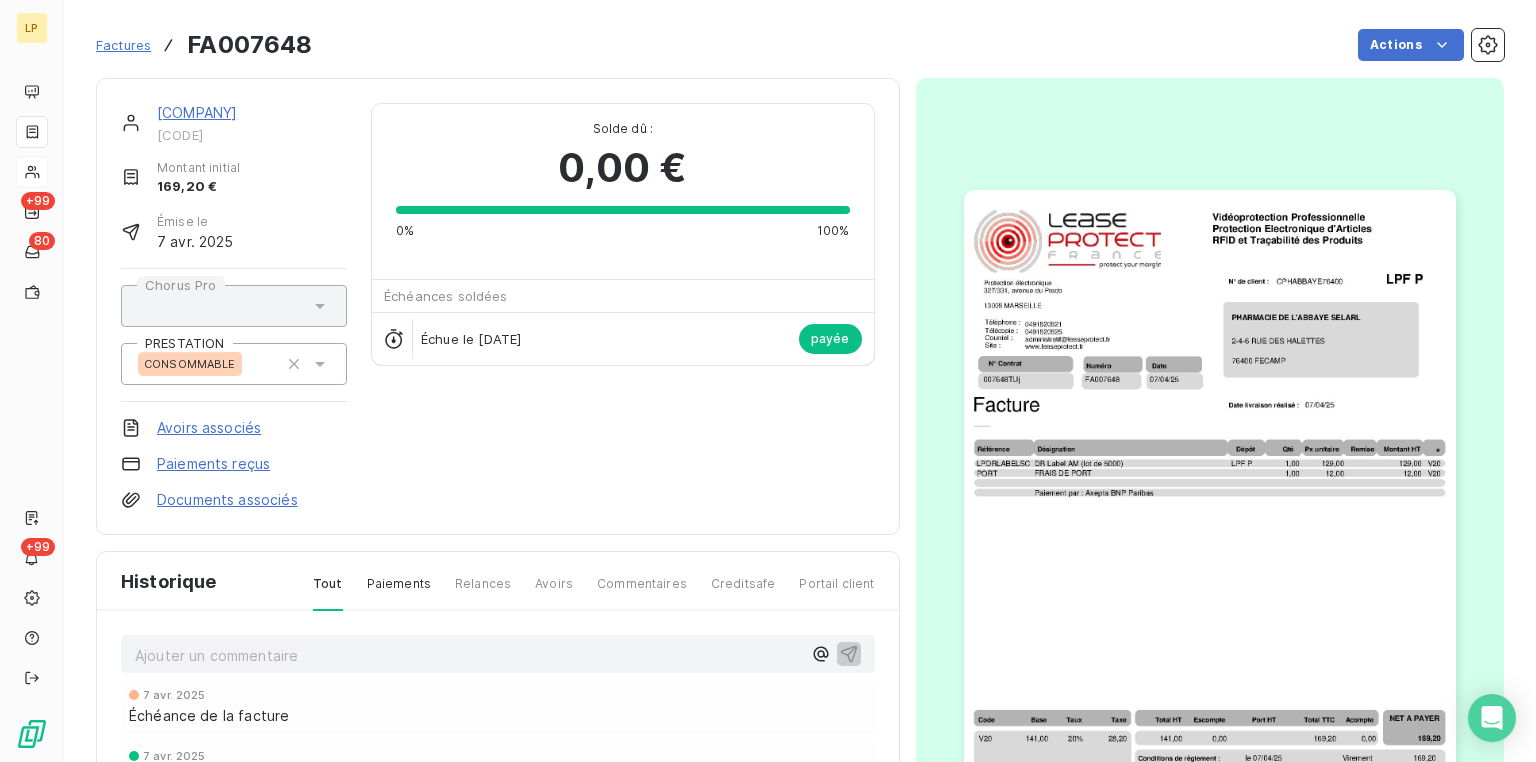 click at bounding box center [1210, 537] 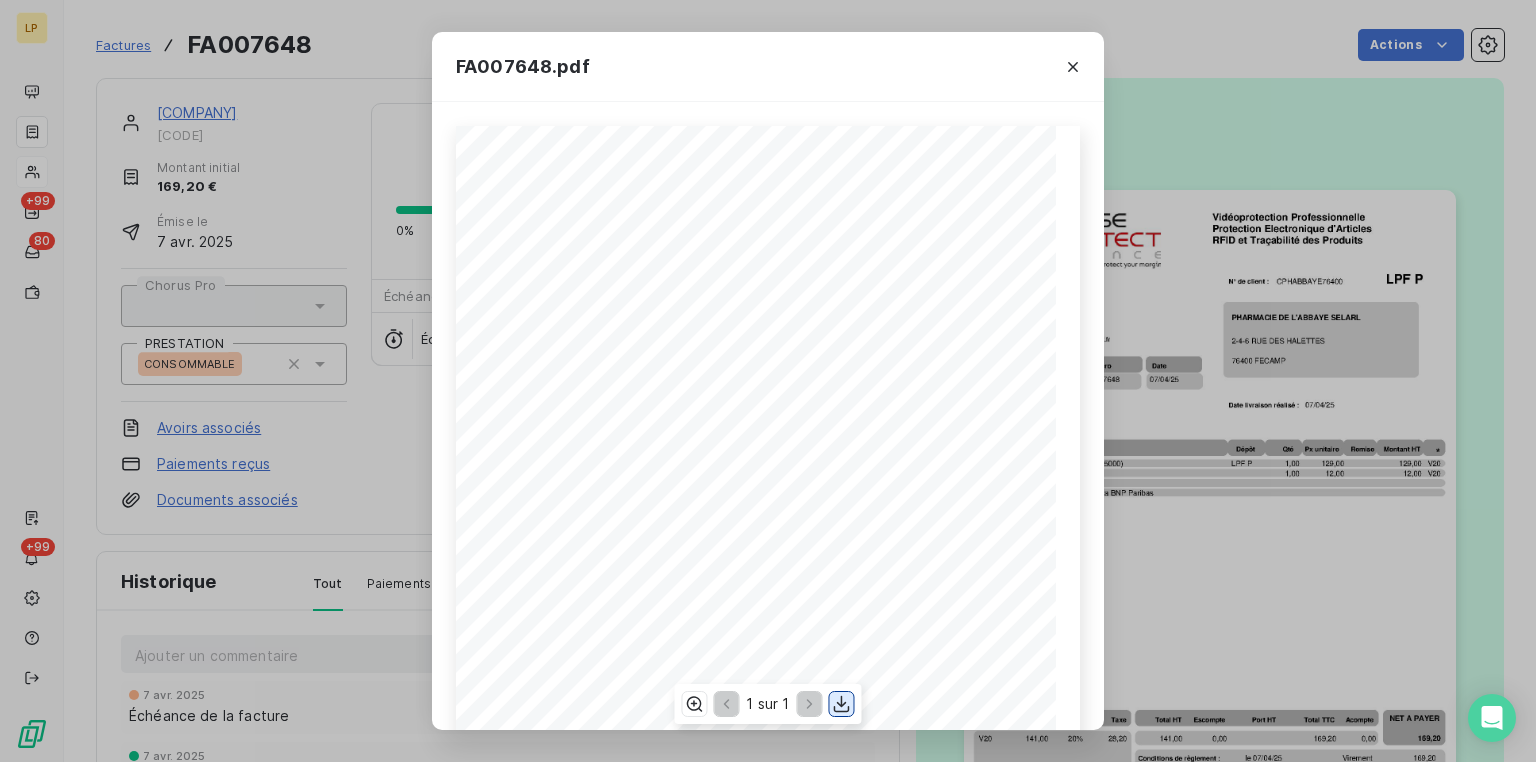 click 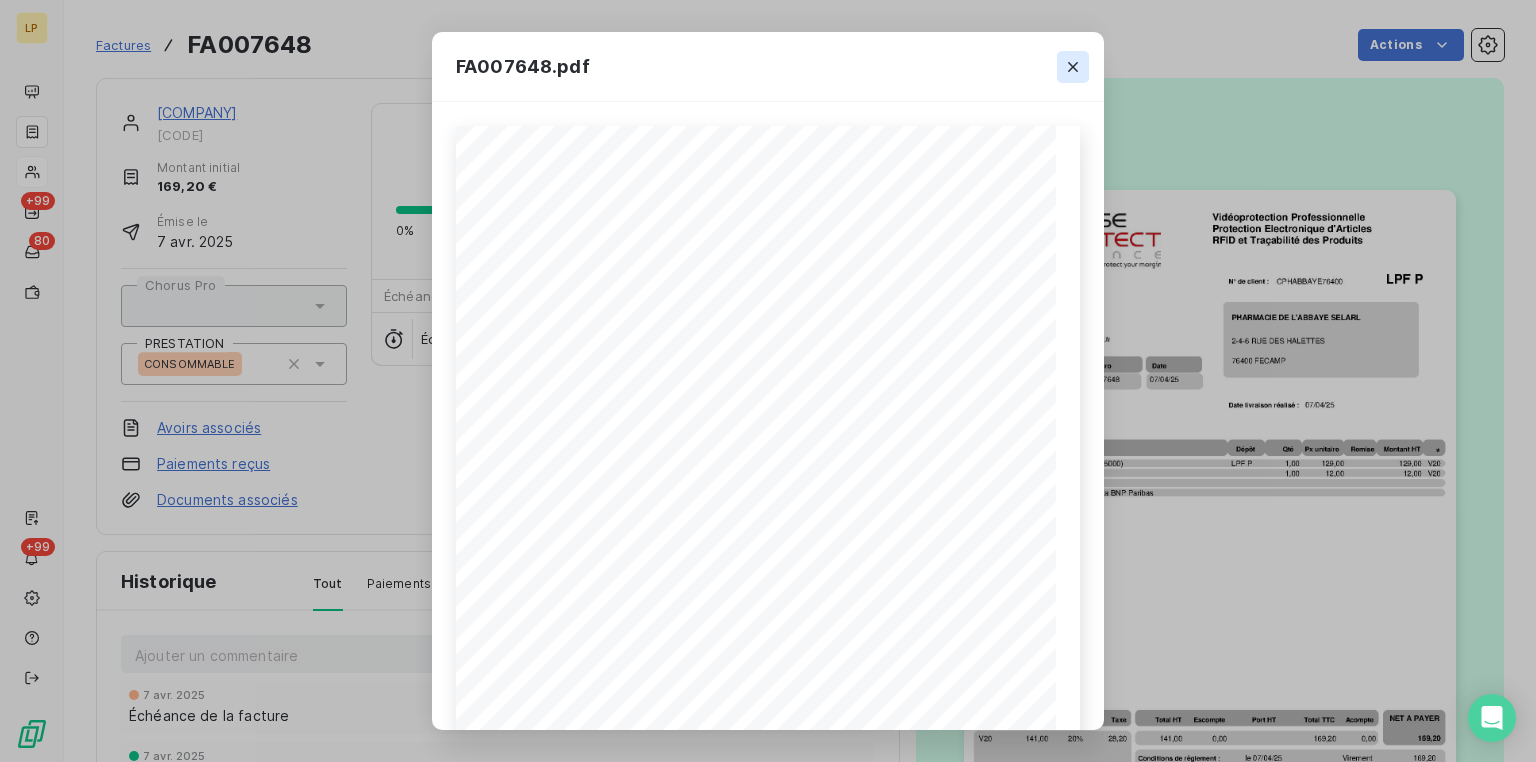 click 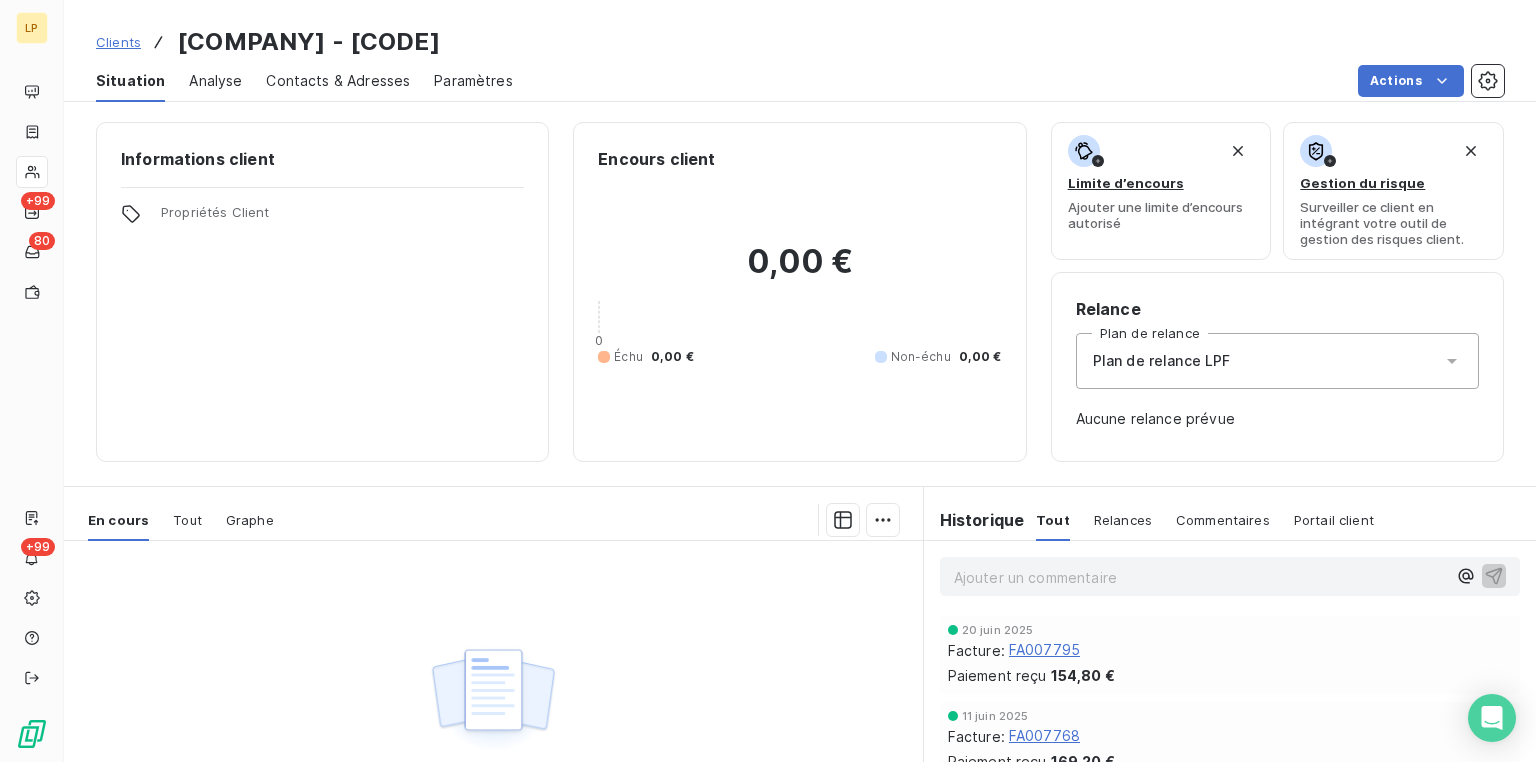 click on "FA007795" at bounding box center [1044, 650] 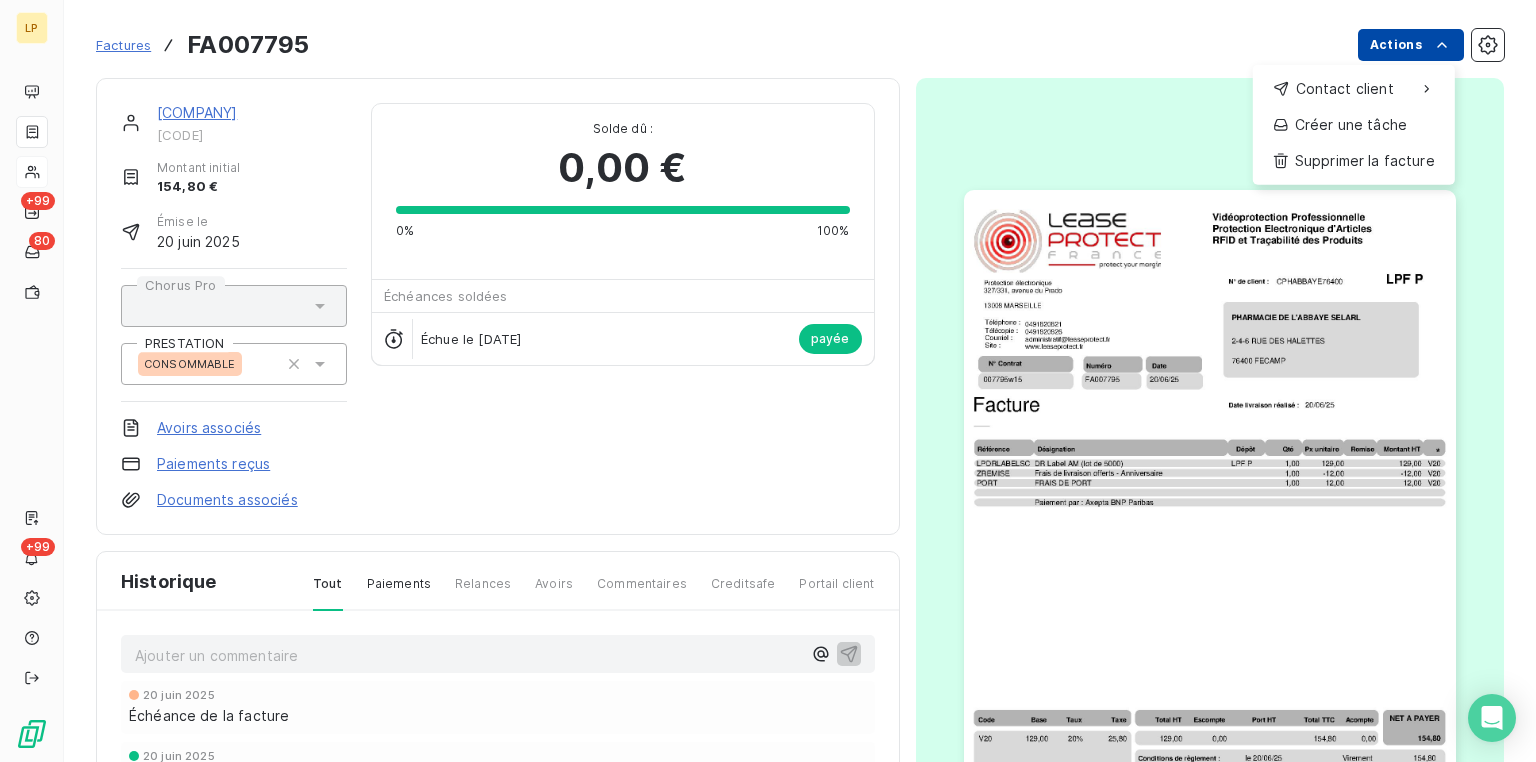 click on "Montant initial [PRICE] Émise le [DATE] Échue le [DATE] payée" at bounding box center [768, 381] 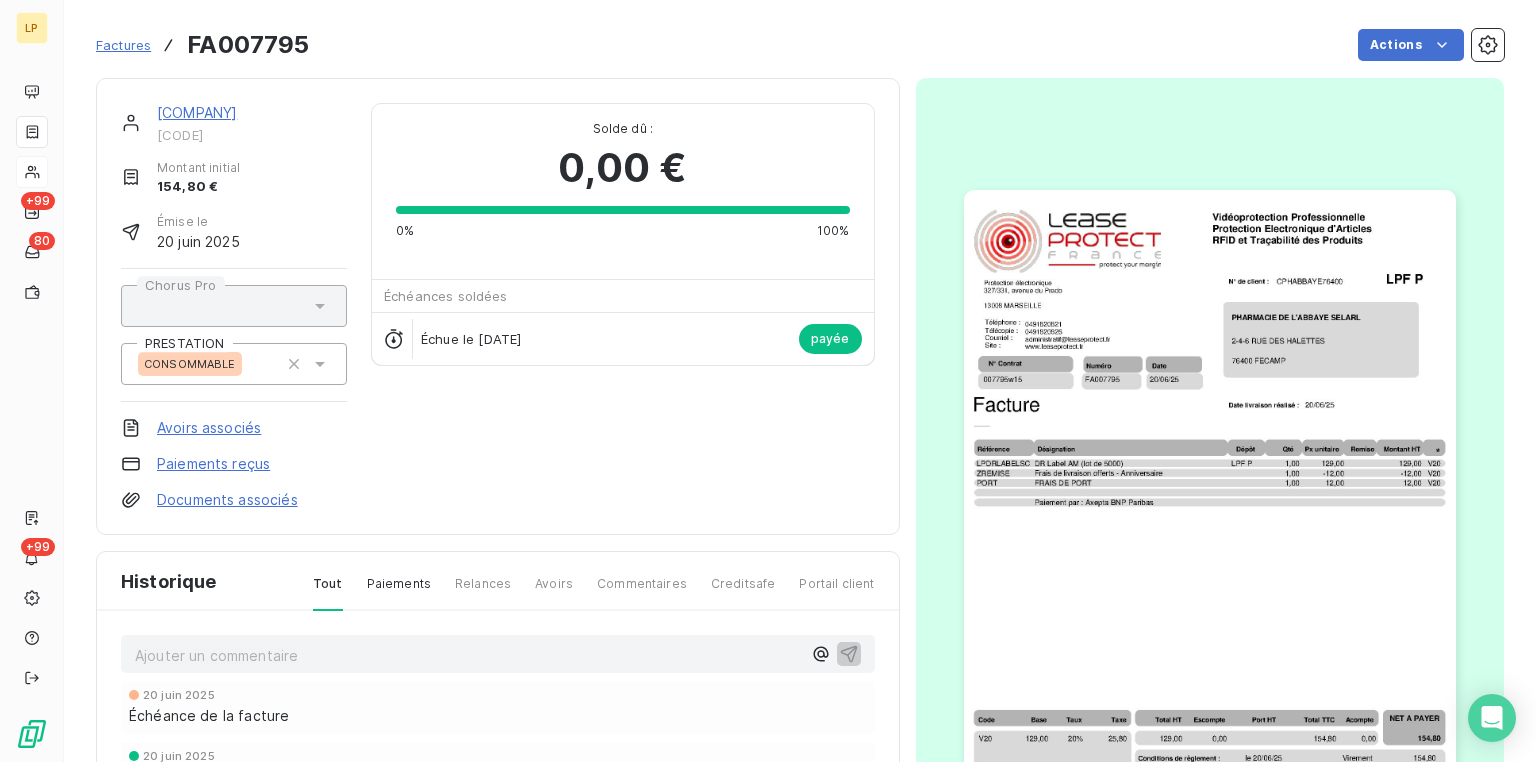 click on "Montant initial [PRICE] Émise le [DATE] Échue le [DATE] payée" at bounding box center [768, 381] 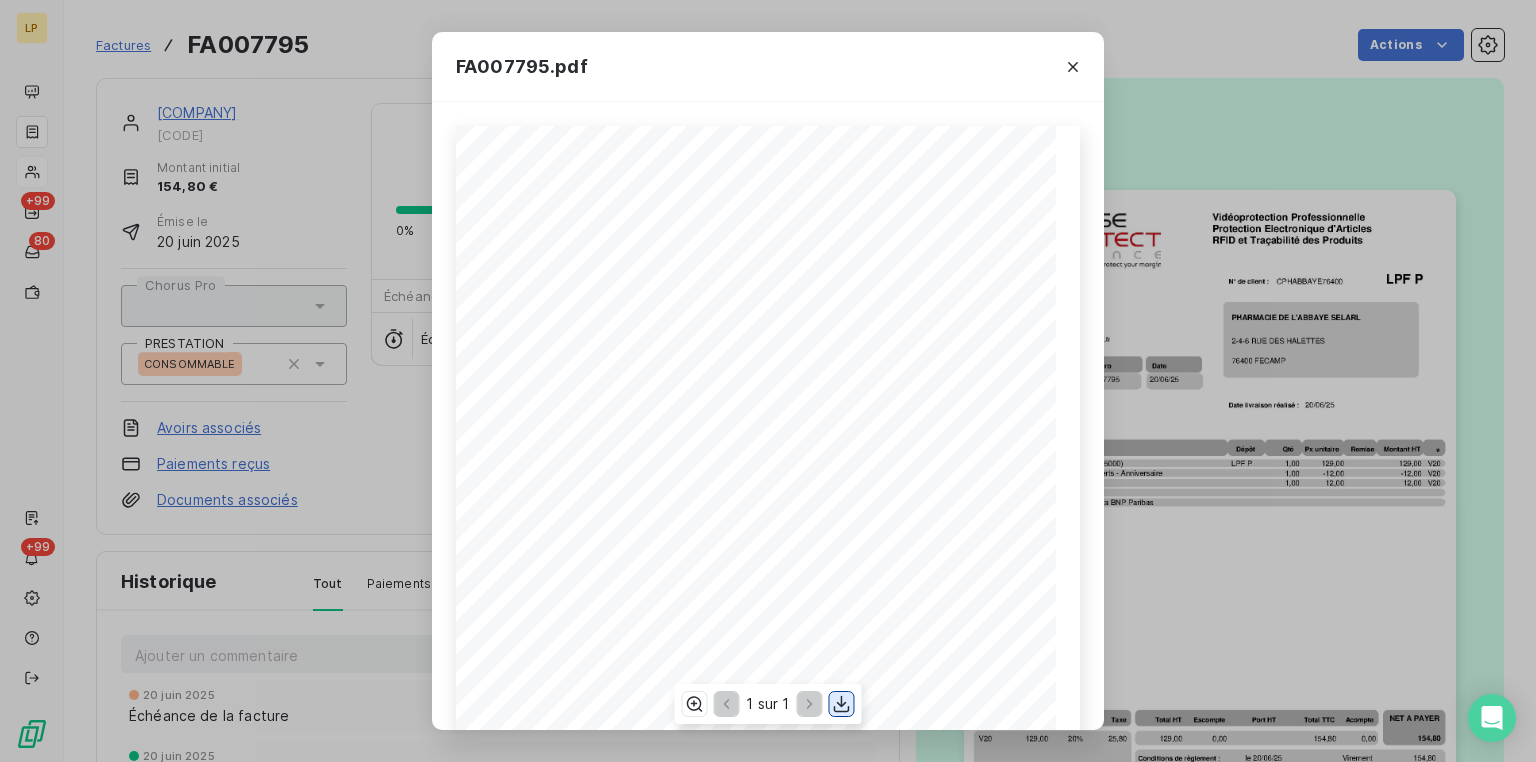 click 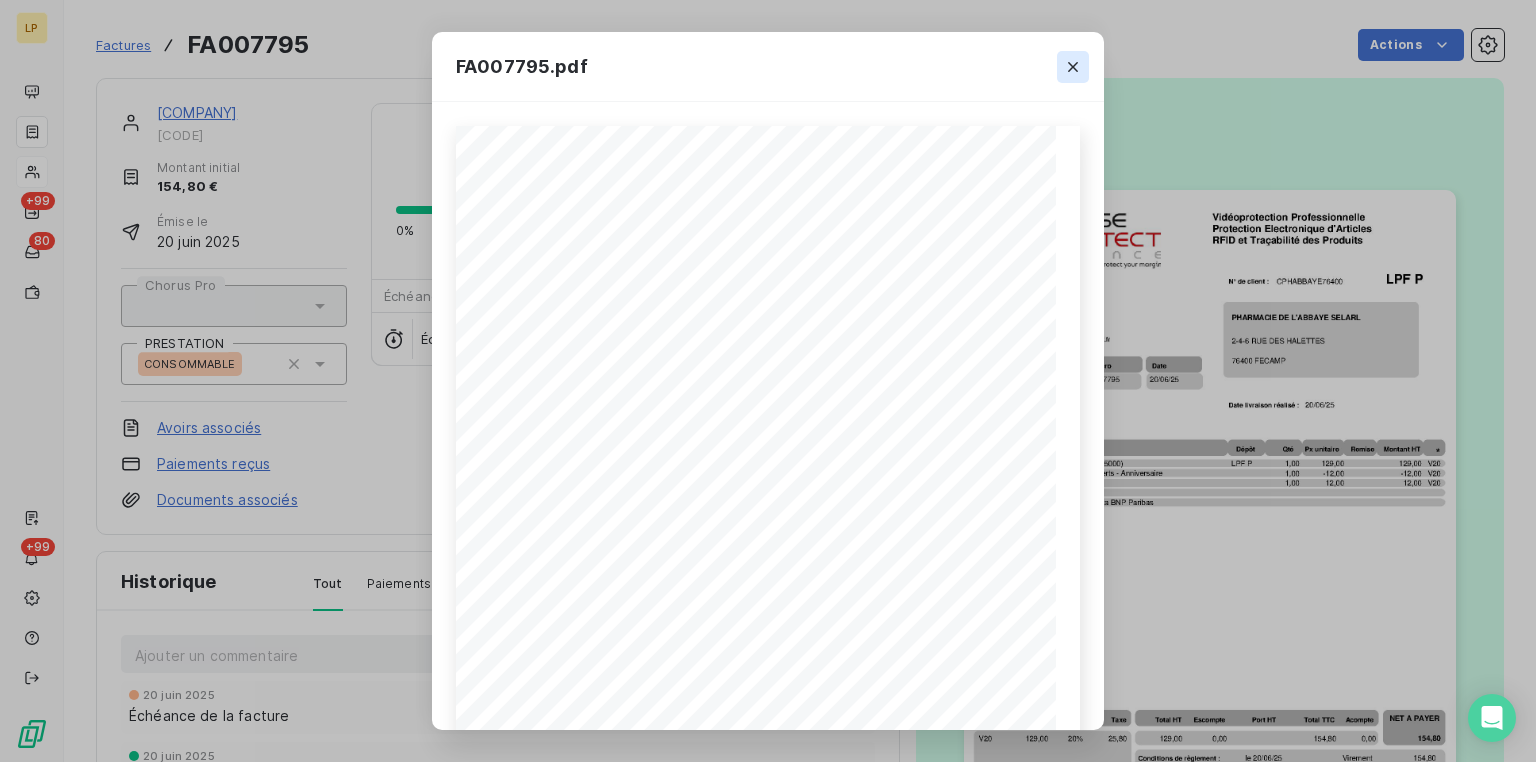 click 